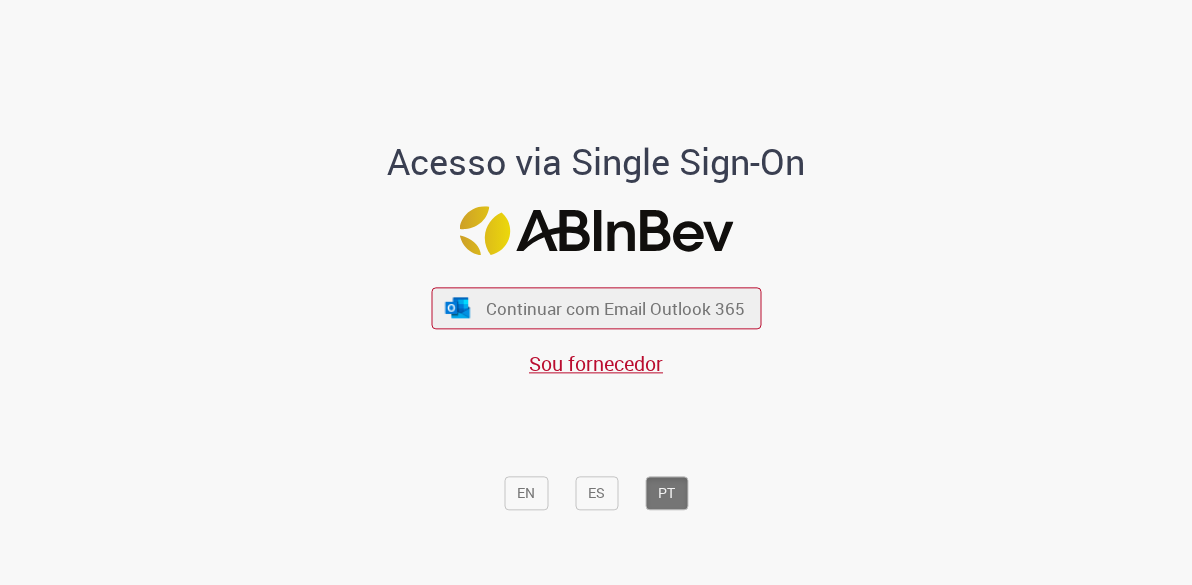 scroll, scrollTop: 0, scrollLeft: 0, axis: both 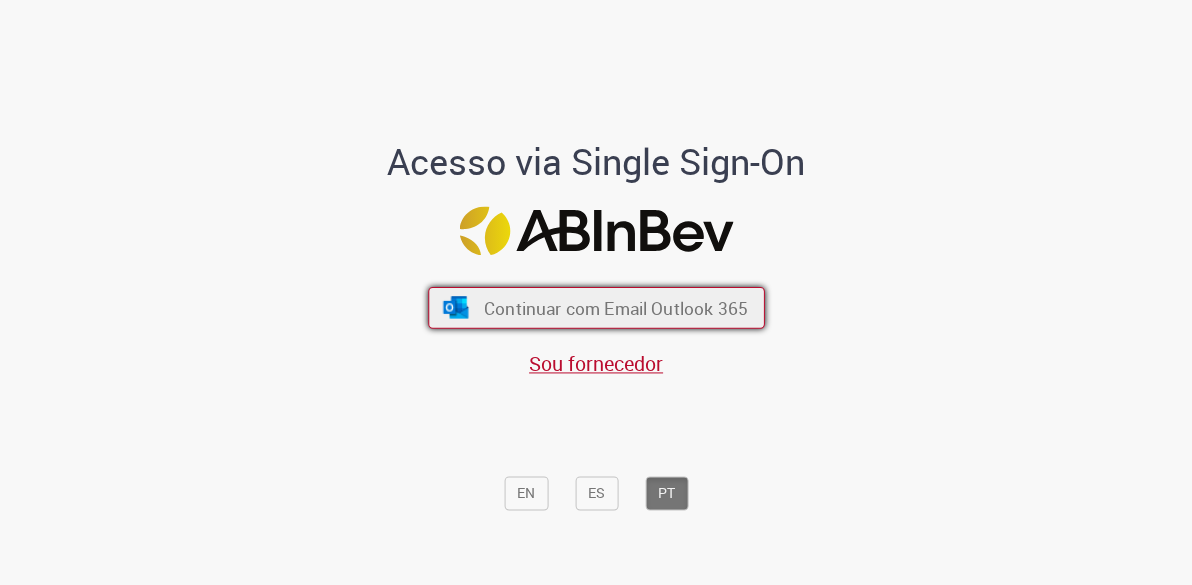 click on "Continuar com Email Outlook 365" at bounding box center [615, 308] 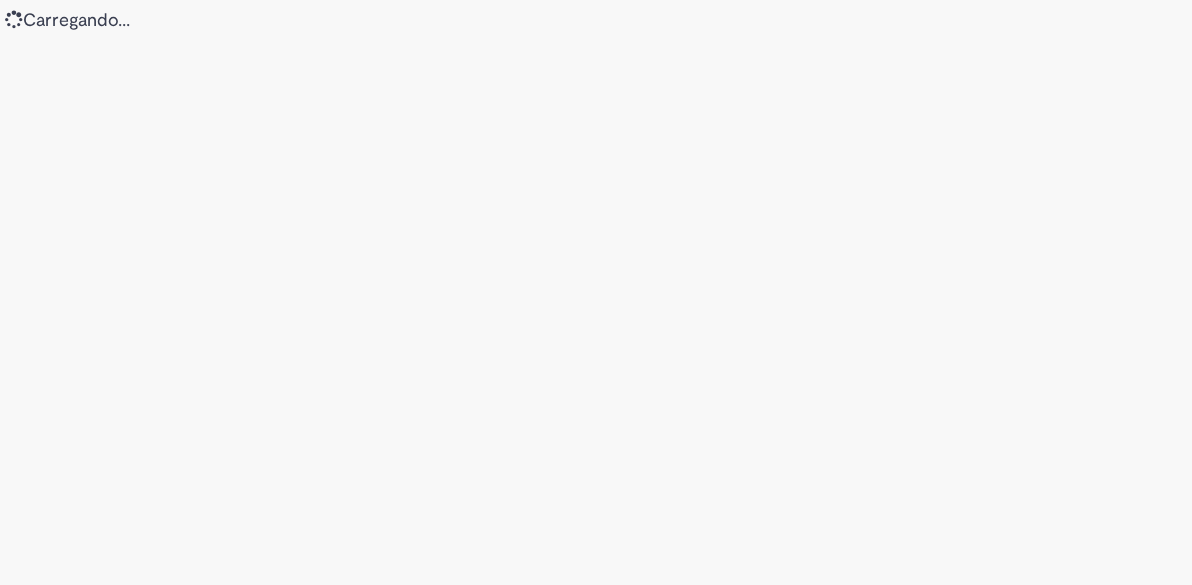 scroll, scrollTop: 0, scrollLeft: 0, axis: both 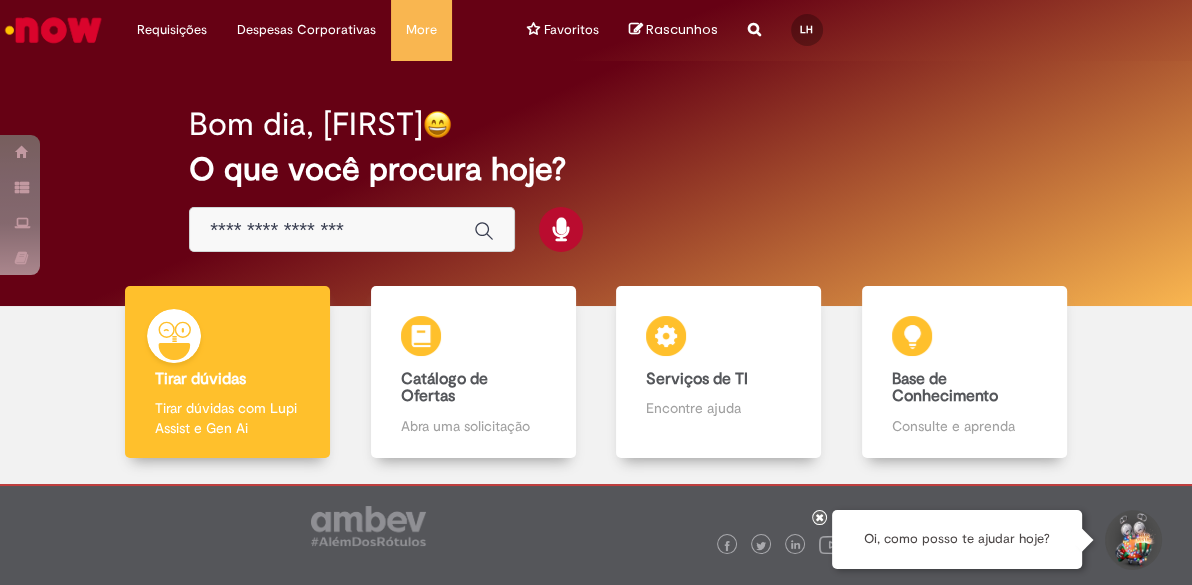 click at bounding box center [331, 230] 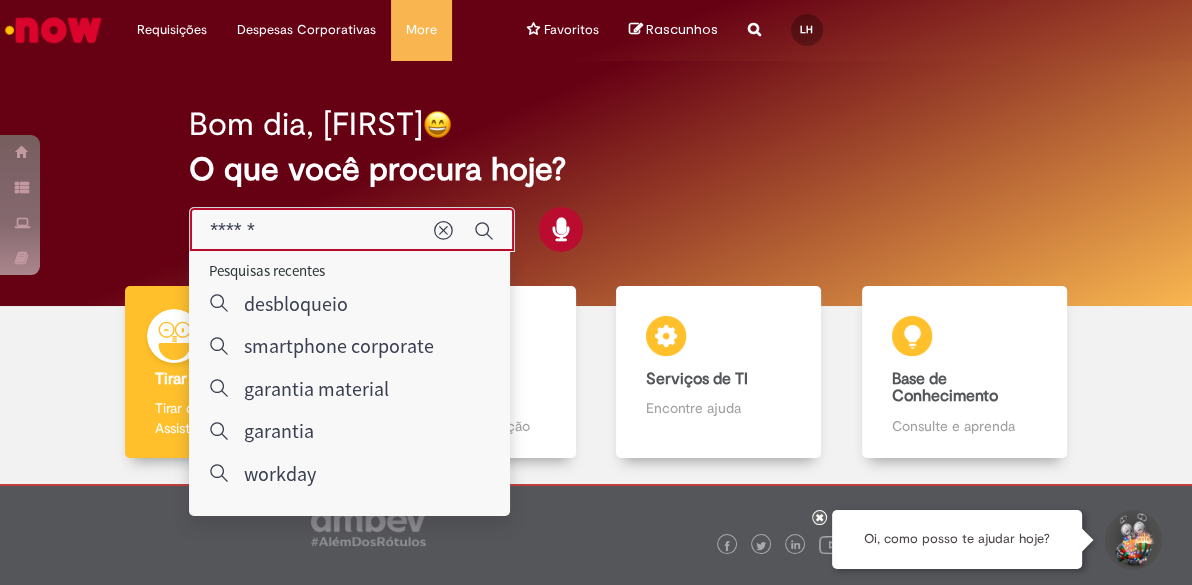 type on "******" 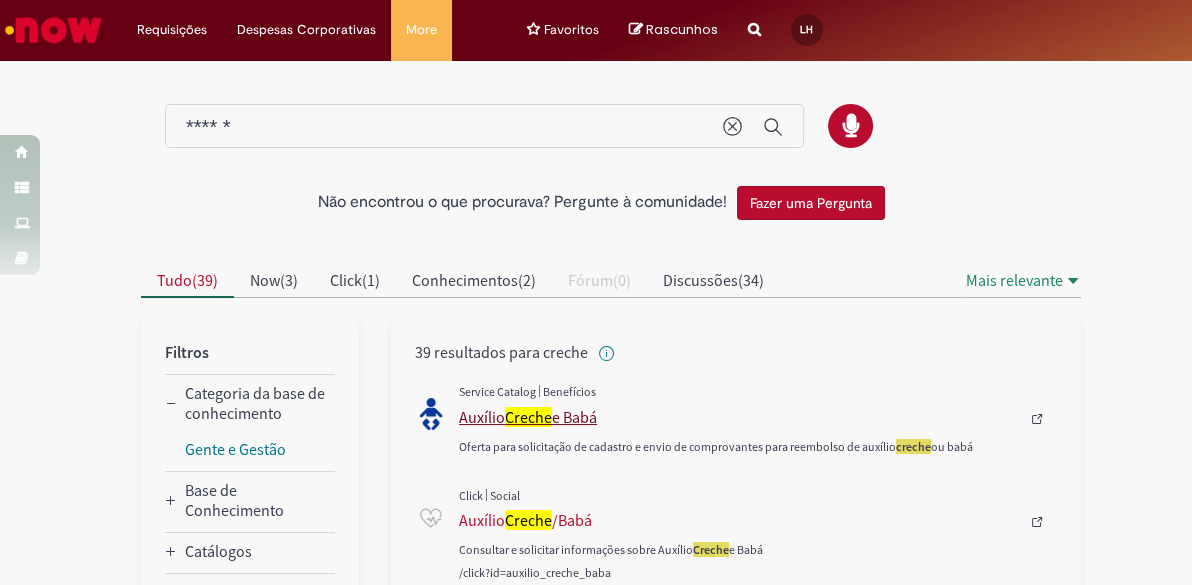 click on "Auxílio  Creche  e Babá" at bounding box center (743, 417) 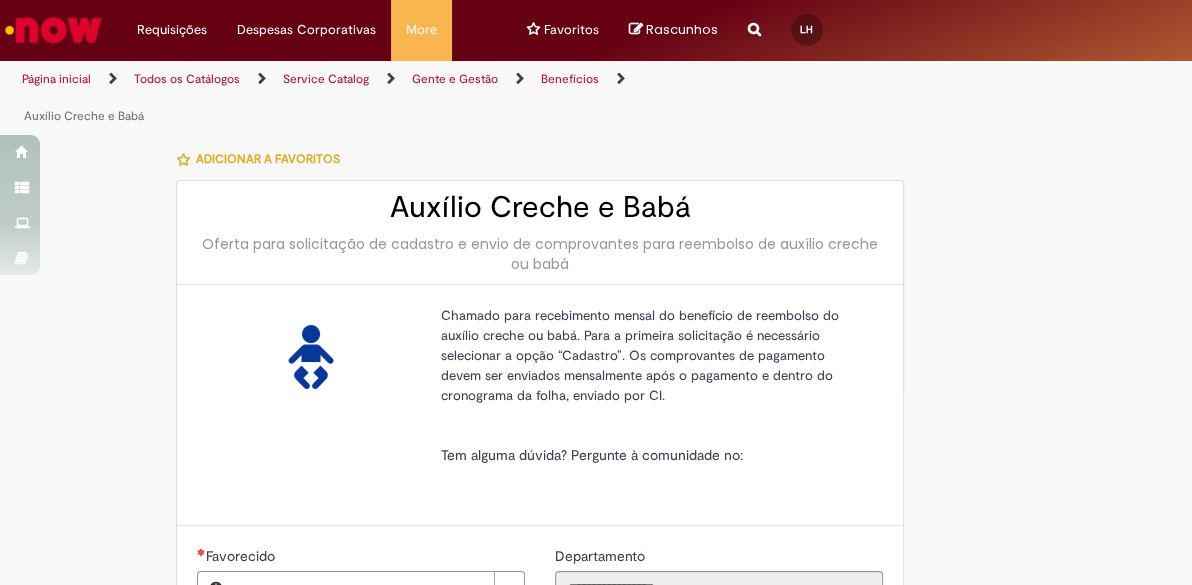 type on "**********" 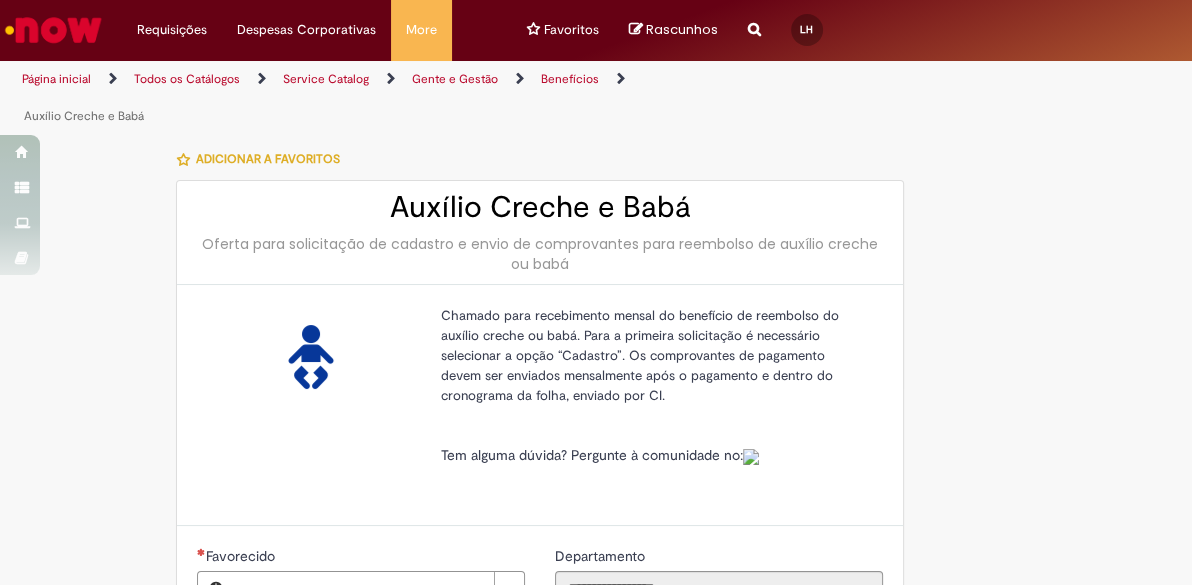 type on "**********" 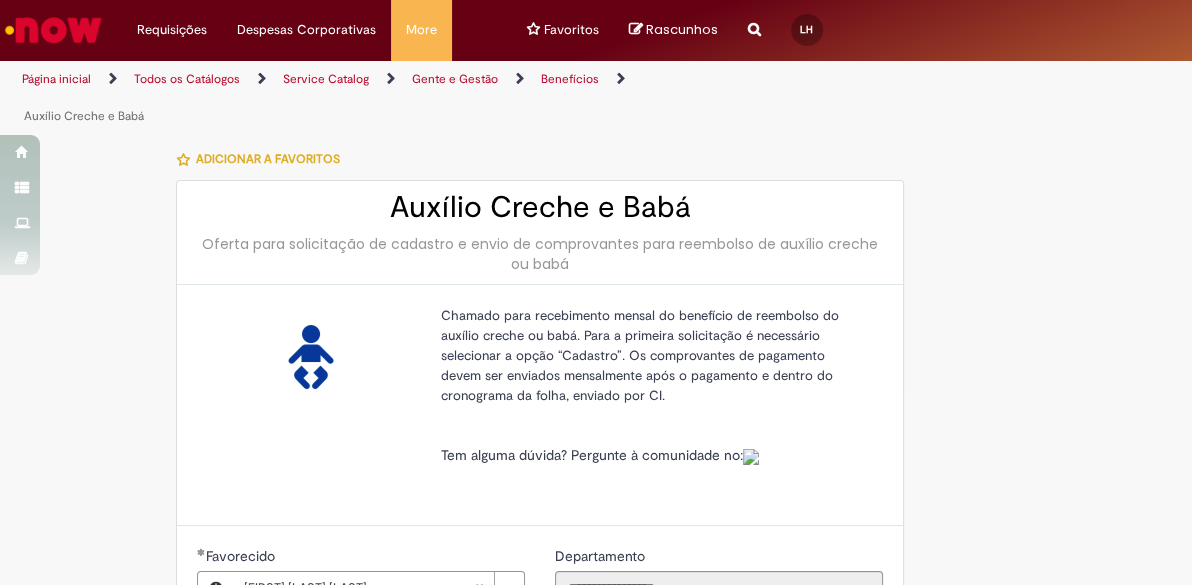 type on "**********" 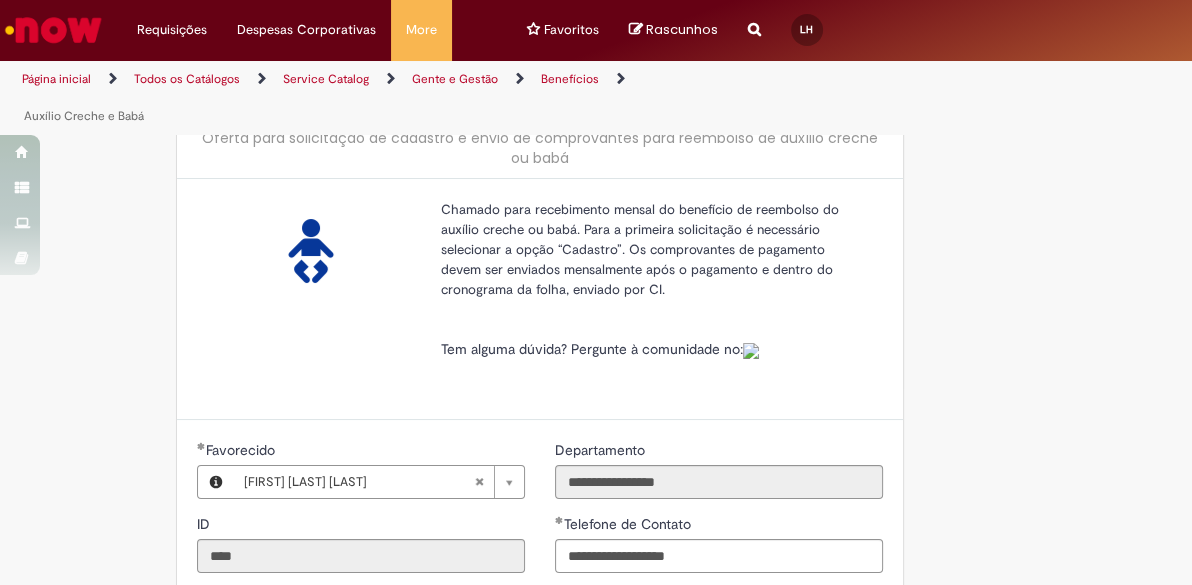 scroll, scrollTop: 90, scrollLeft: 0, axis: vertical 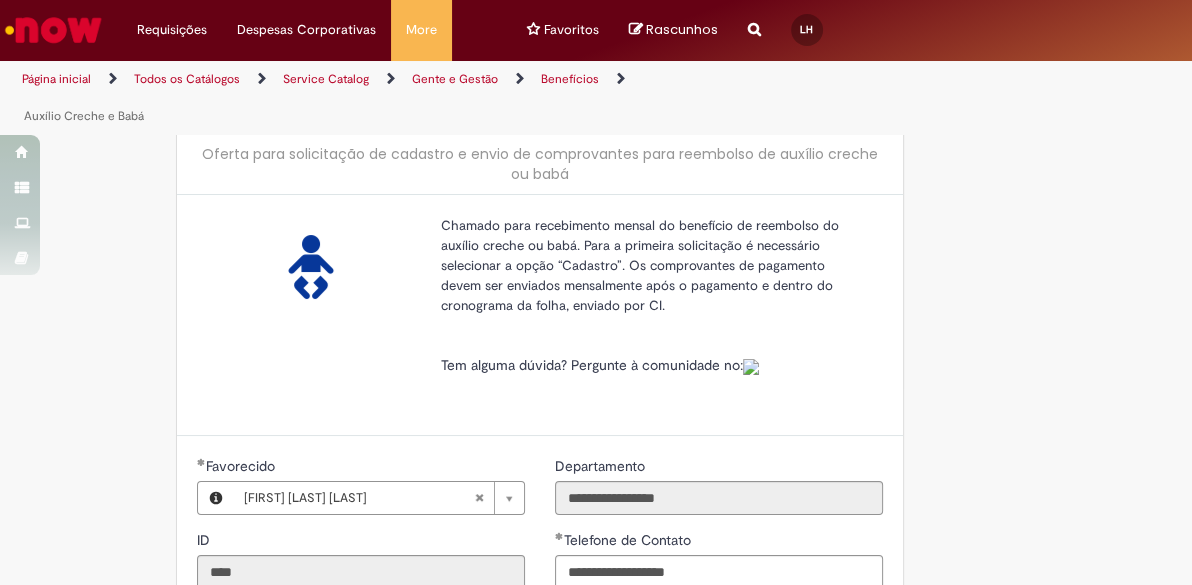 drag, startPoint x: 461, startPoint y: 228, endPoint x: 632, endPoint y: 298, distance: 184.77283 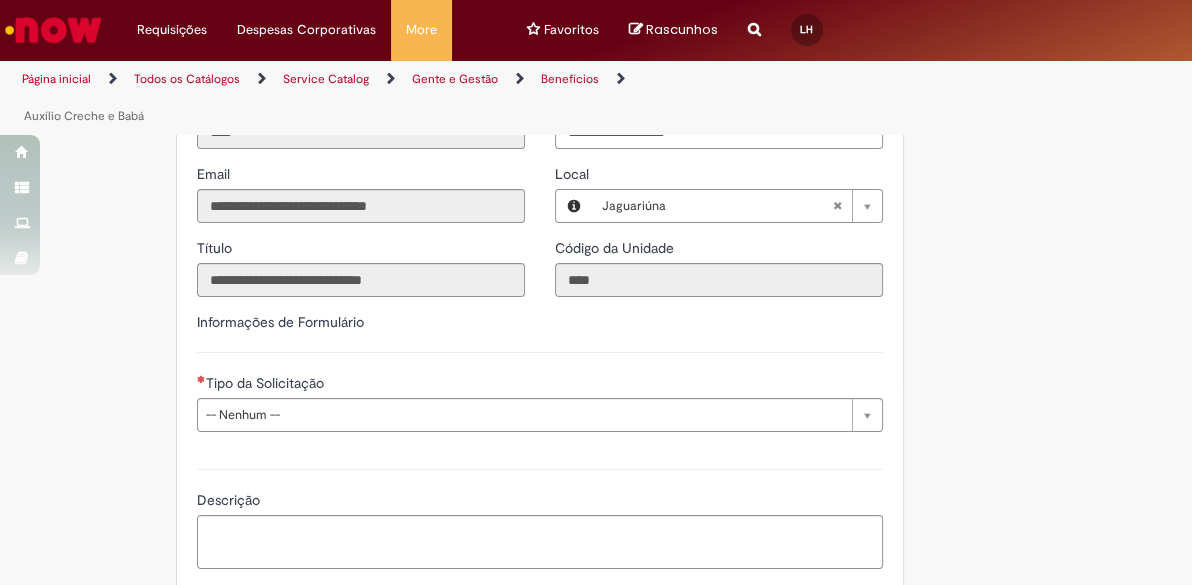 scroll, scrollTop: 674, scrollLeft: 0, axis: vertical 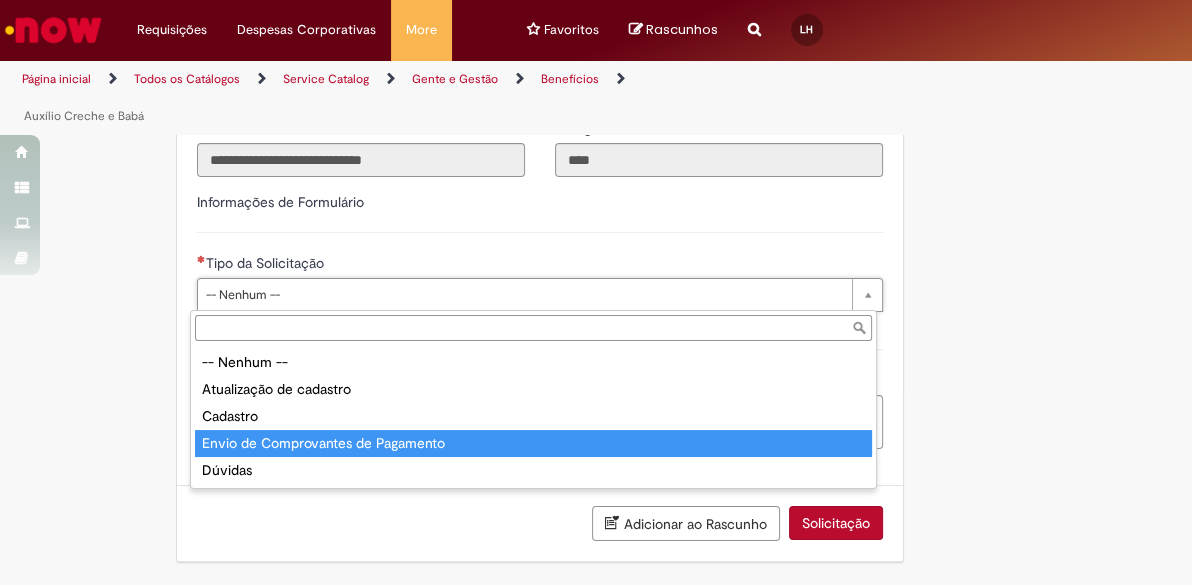 type on "**********" 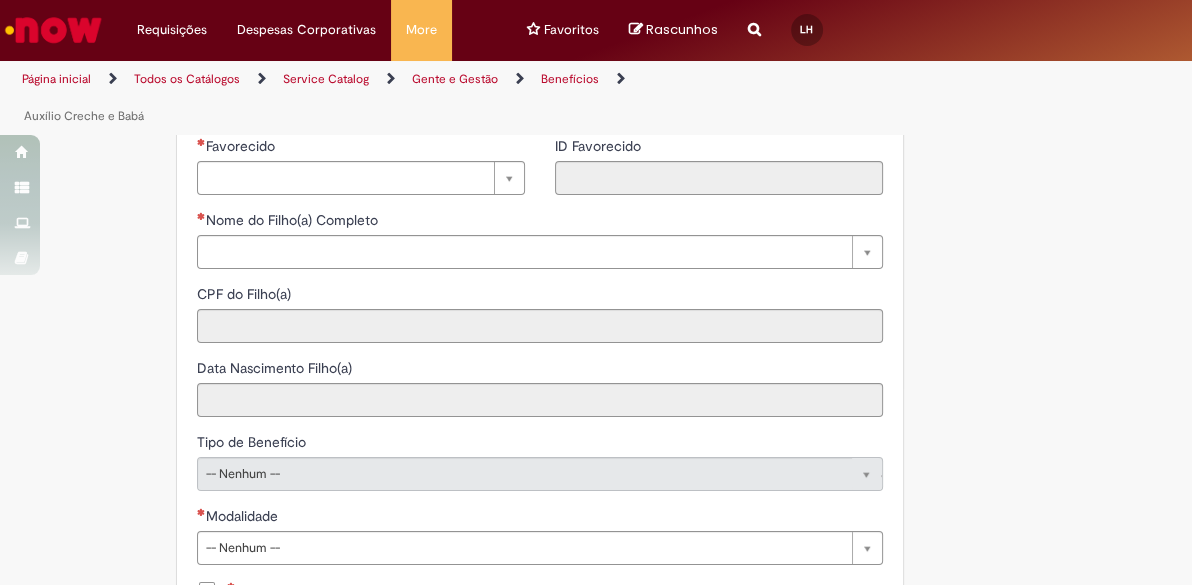 scroll, scrollTop: 947, scrollLeft: 0, axis: vertical 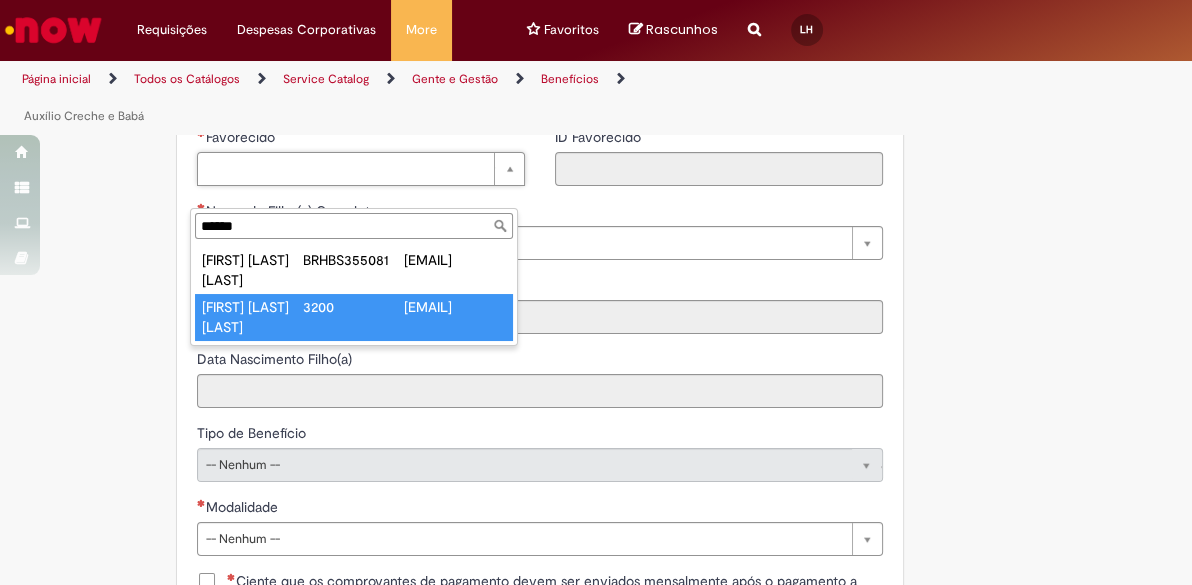 type on "******" 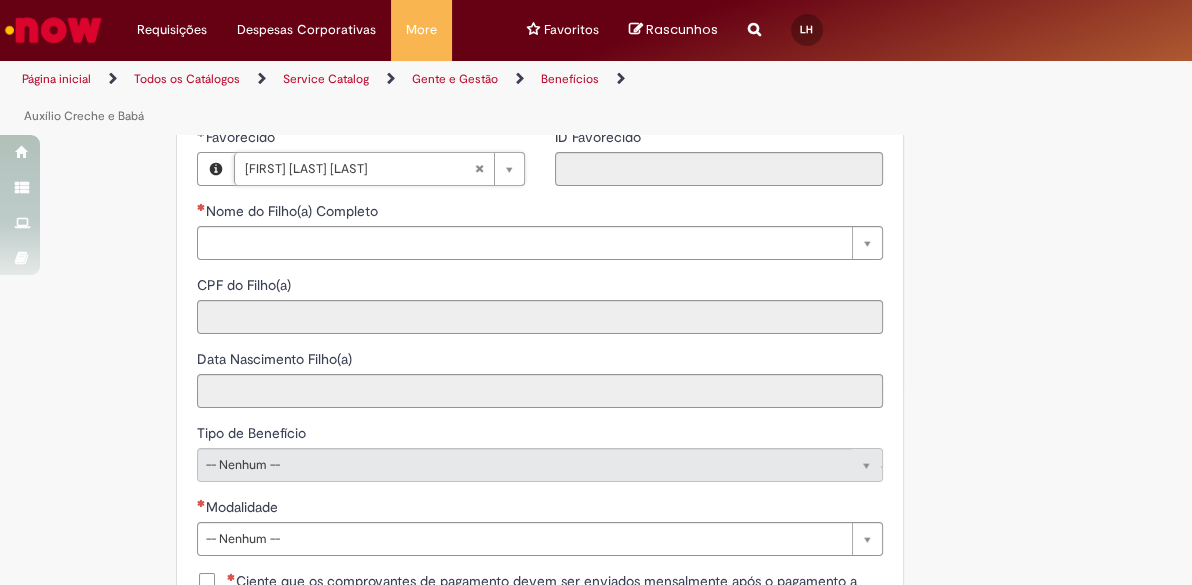 type on "****" 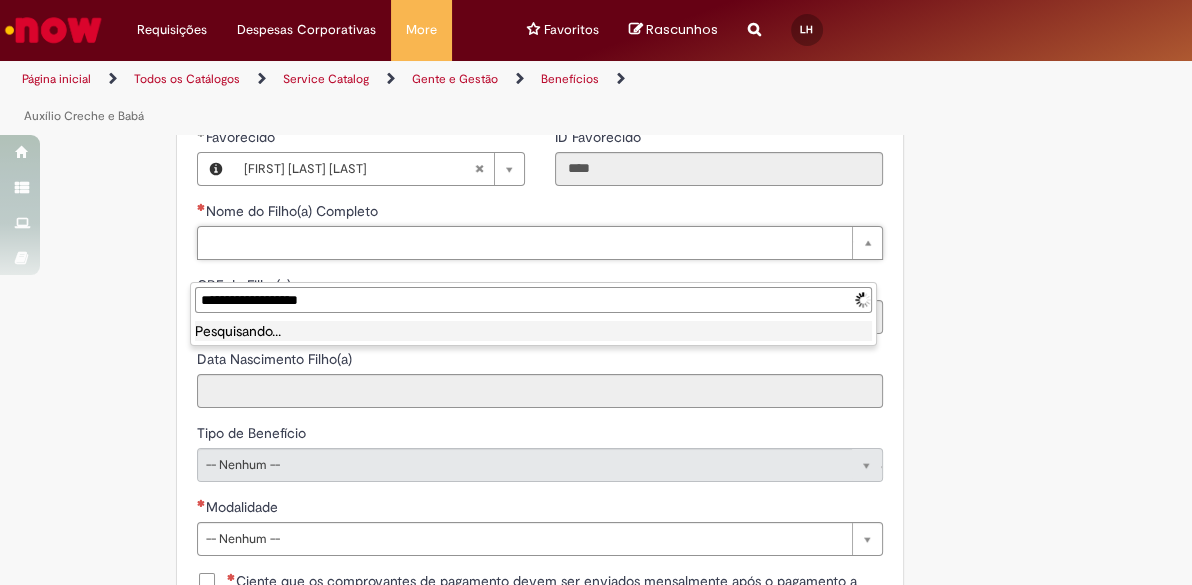 type on "**********" 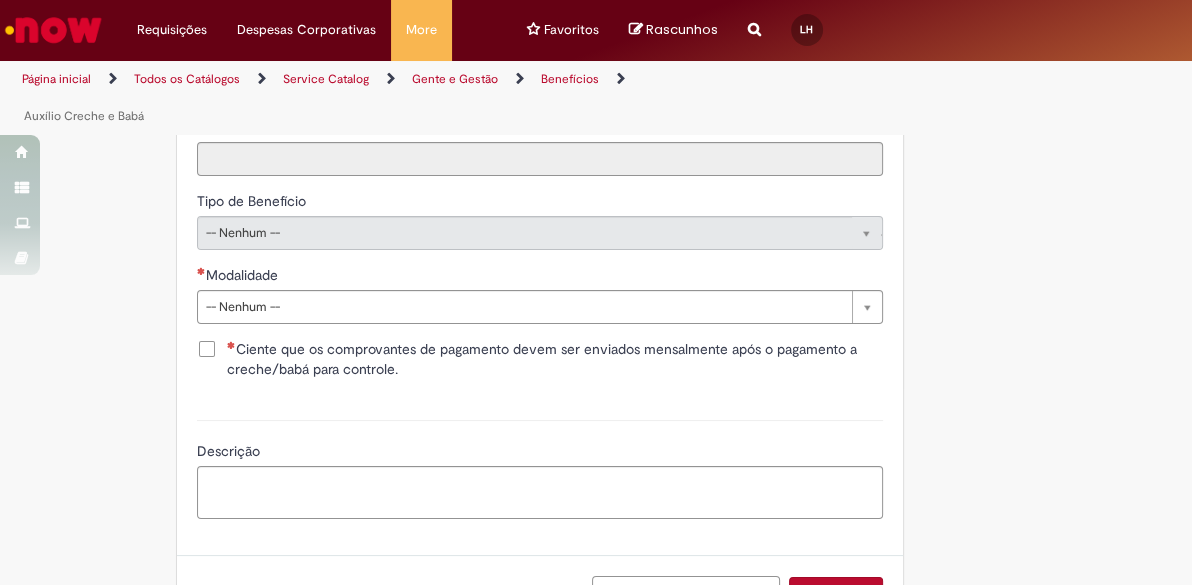 scroll, scrollTop: 1220, scrollLeft: 0, axis: vertical 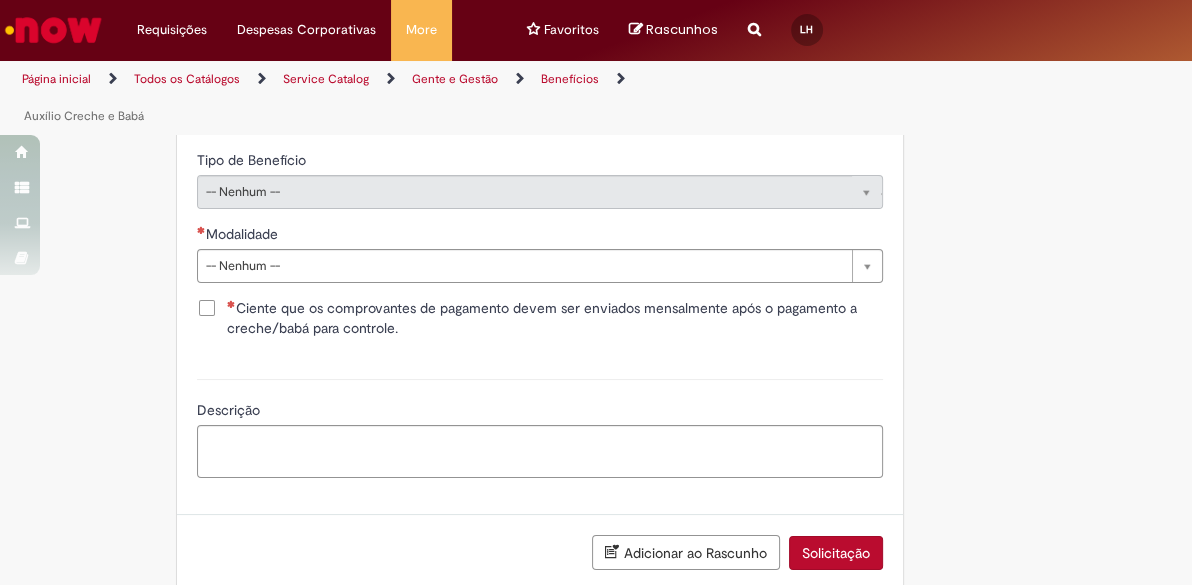 click on "Modalidade" at bounding box center [540, 236] 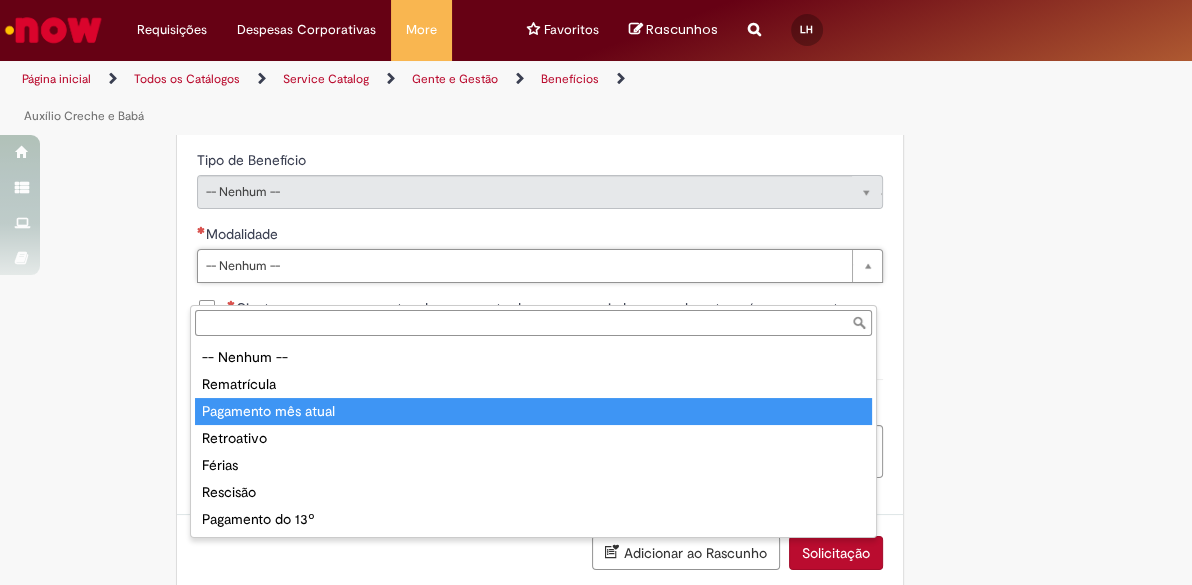type on "**********" 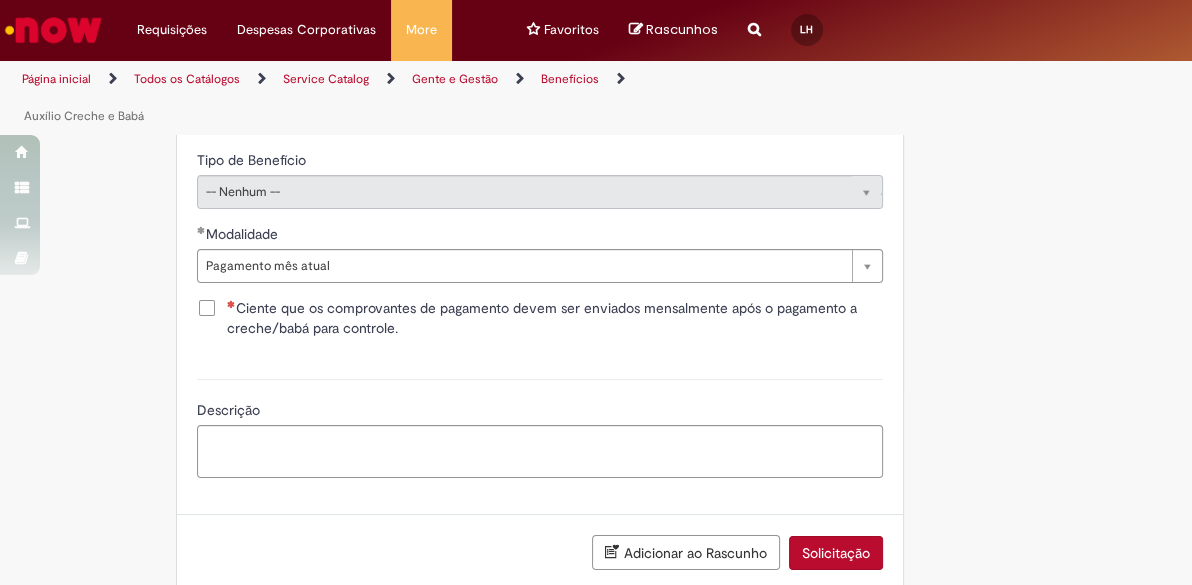click on "Ciente que os comprovantes de pagamento devem ser enviados mensalmente após o pagamento a creche/babá para controle." at bounding box center [555, 318] 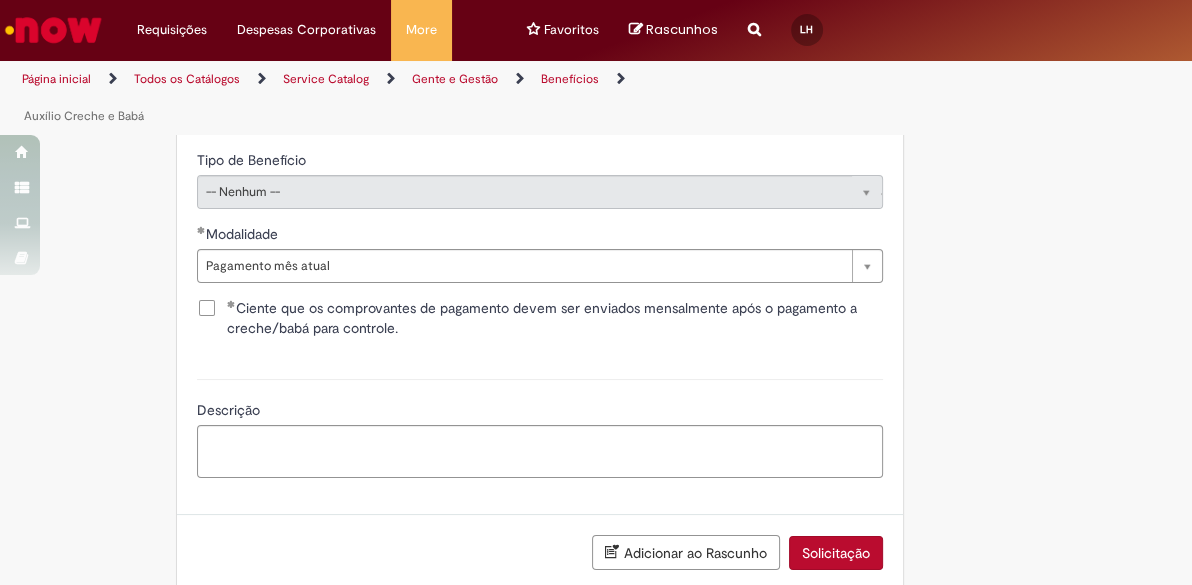 click on "Descrição" at bounding box center (540, 412) 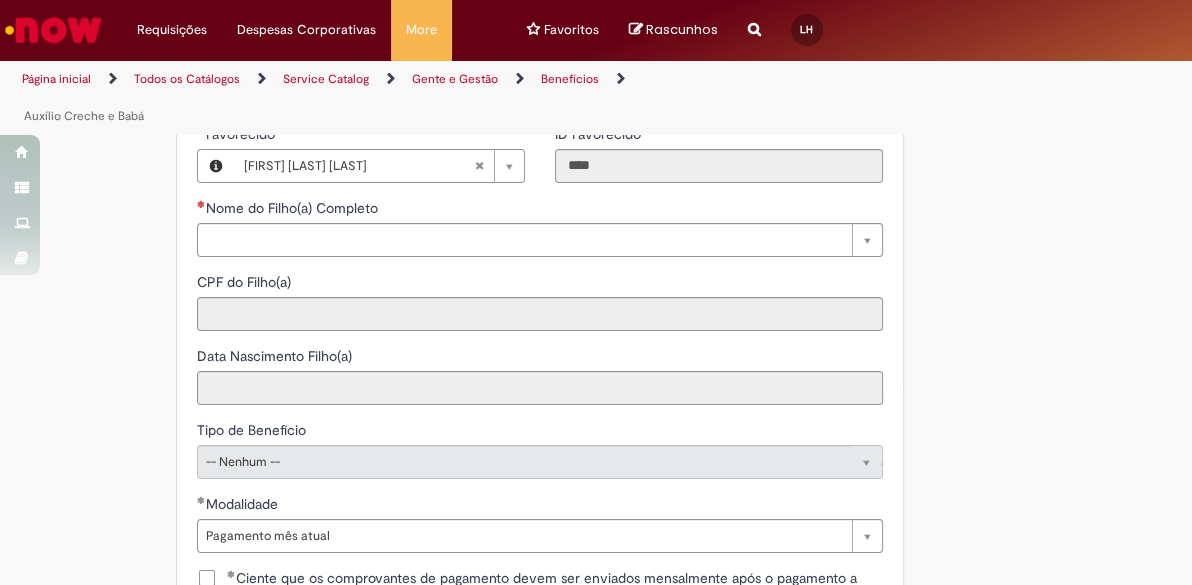 scroll, scrollTop: 947, scrollLeft: 0, axis: vertical 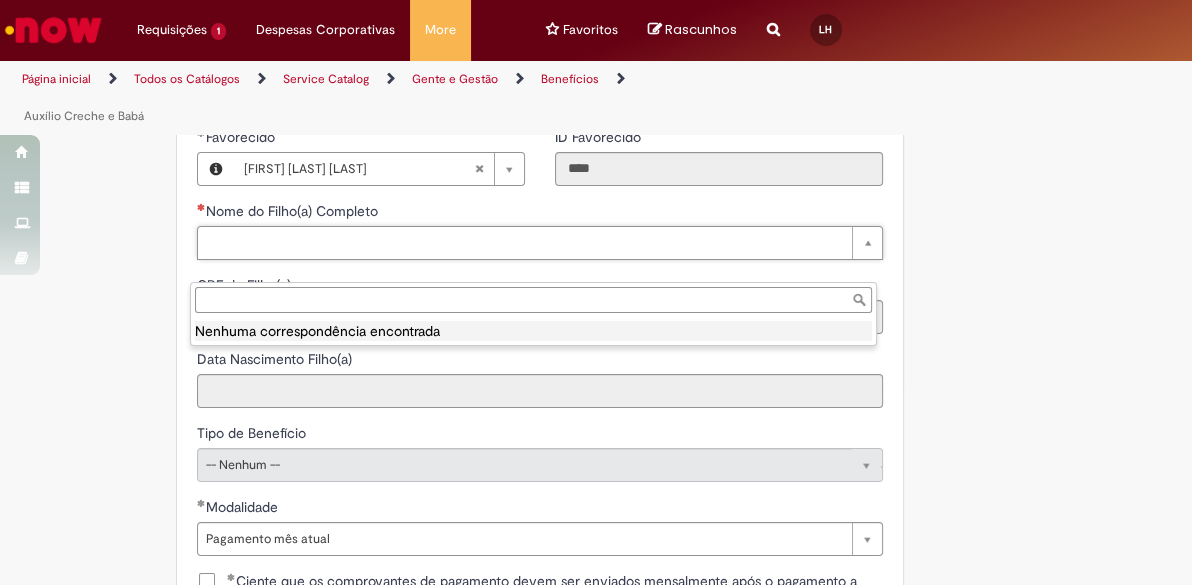 paste on "*********" 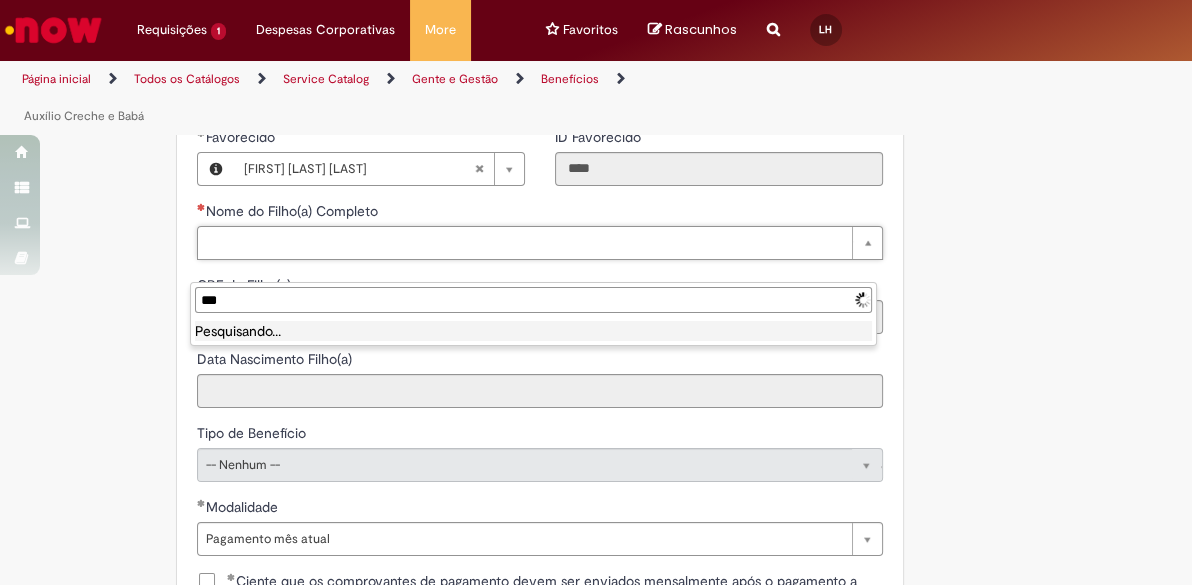 type on "****" 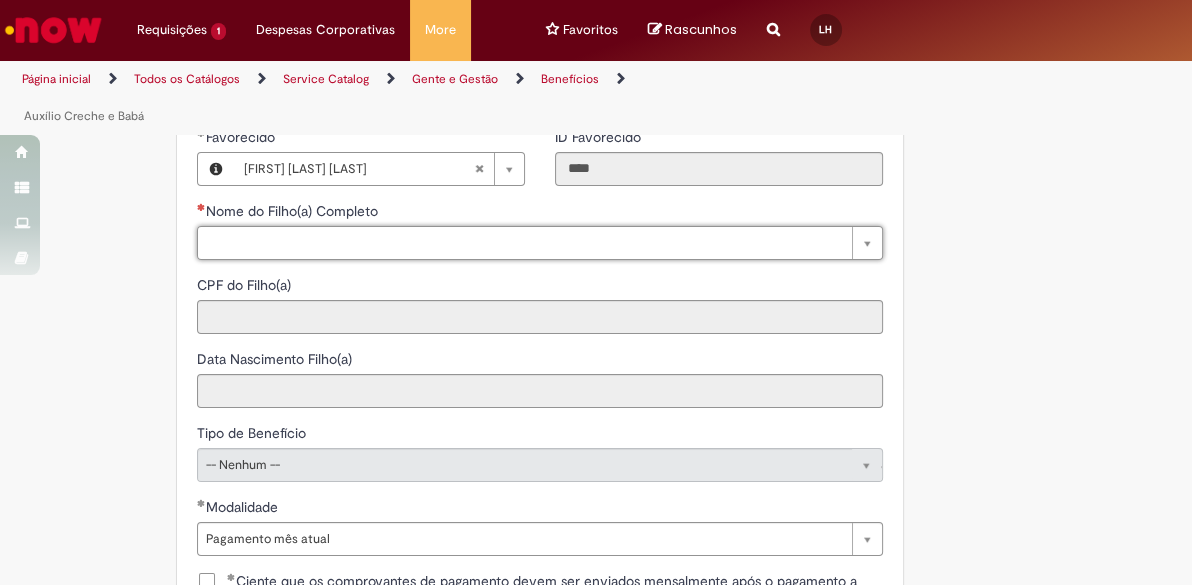 click on "**********" at bounding box center (515, 38) 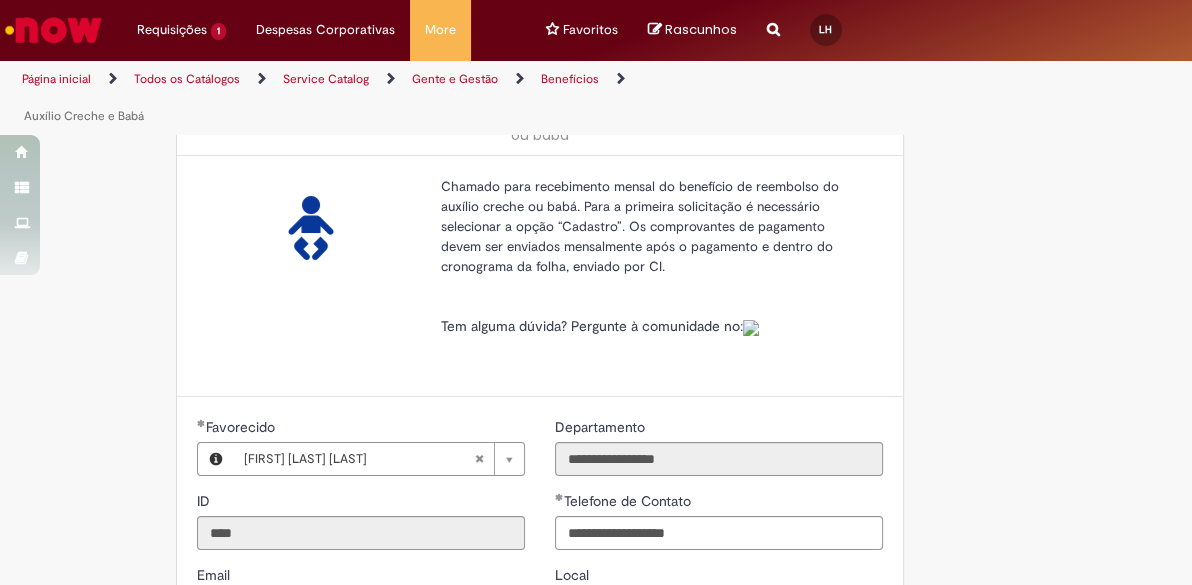 scroll, scrollTop: 0, scrollLeft: 0, axis: both 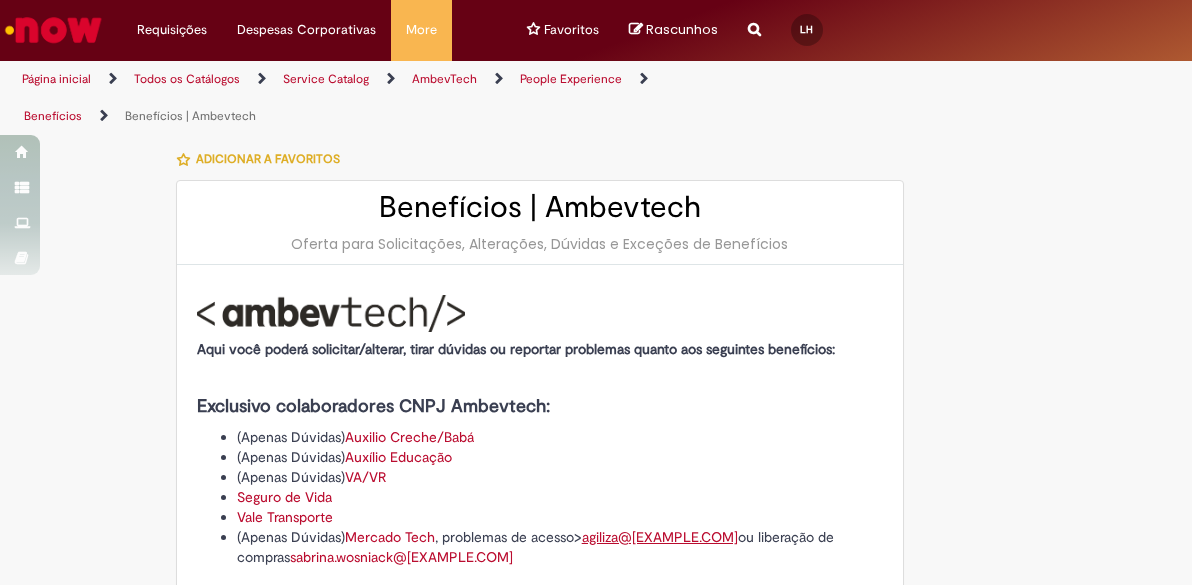 type on "**********" 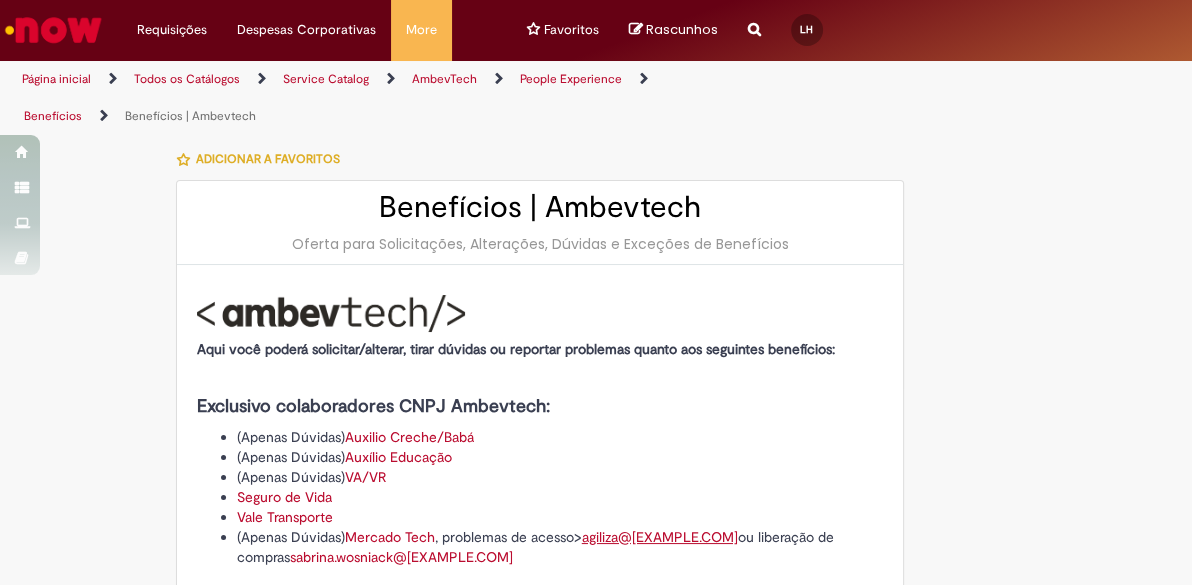 type on "**********" 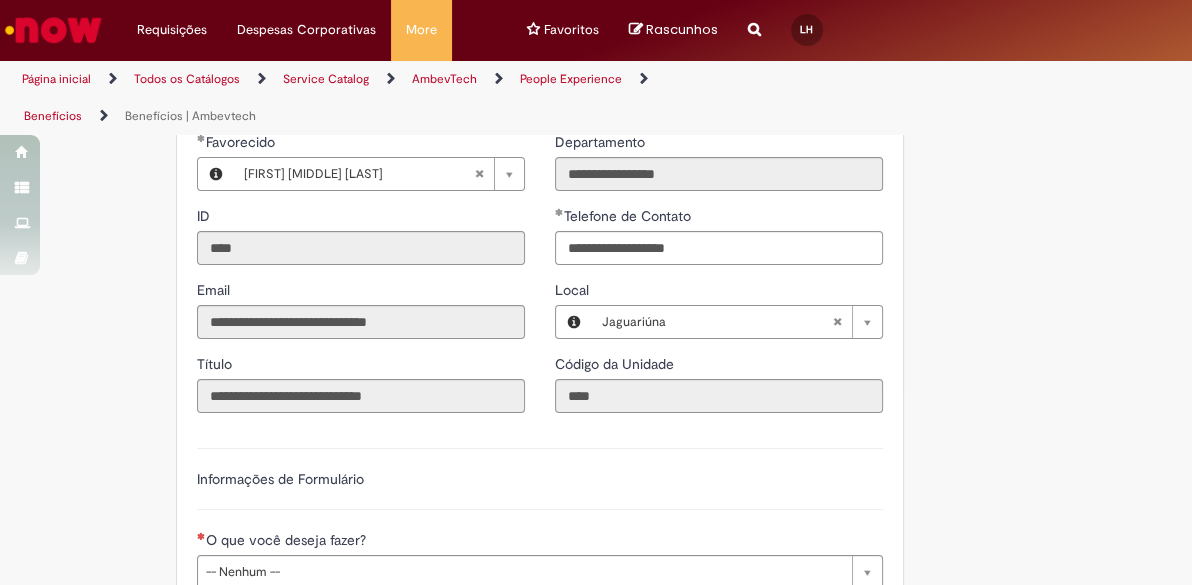 scroll, scrollTop: 1000, scrollLeft: 0, axis: vertical 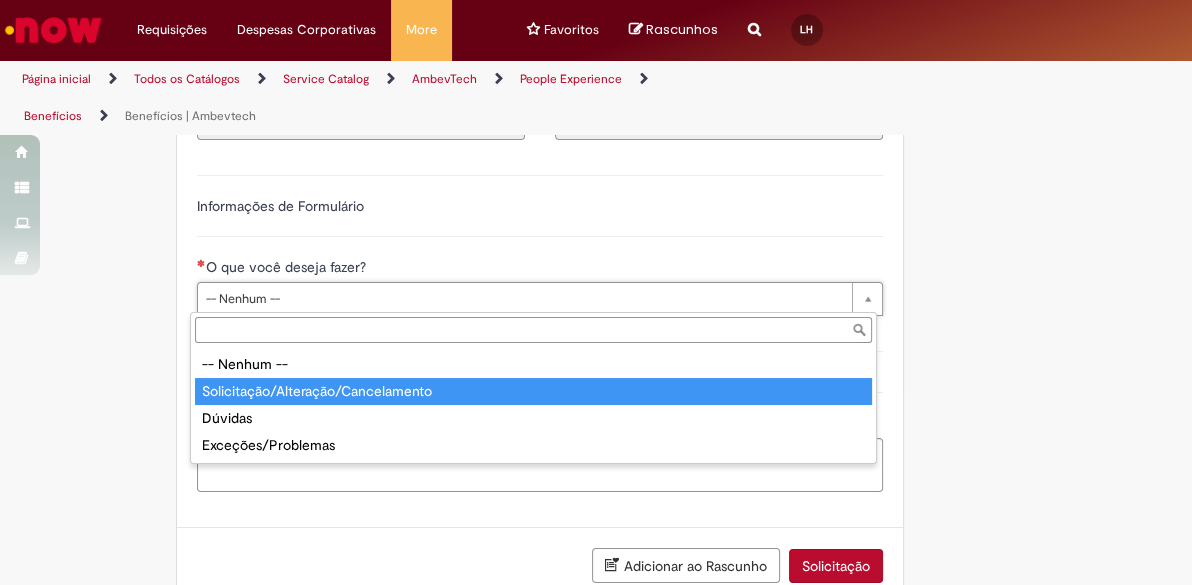 type on "**********" 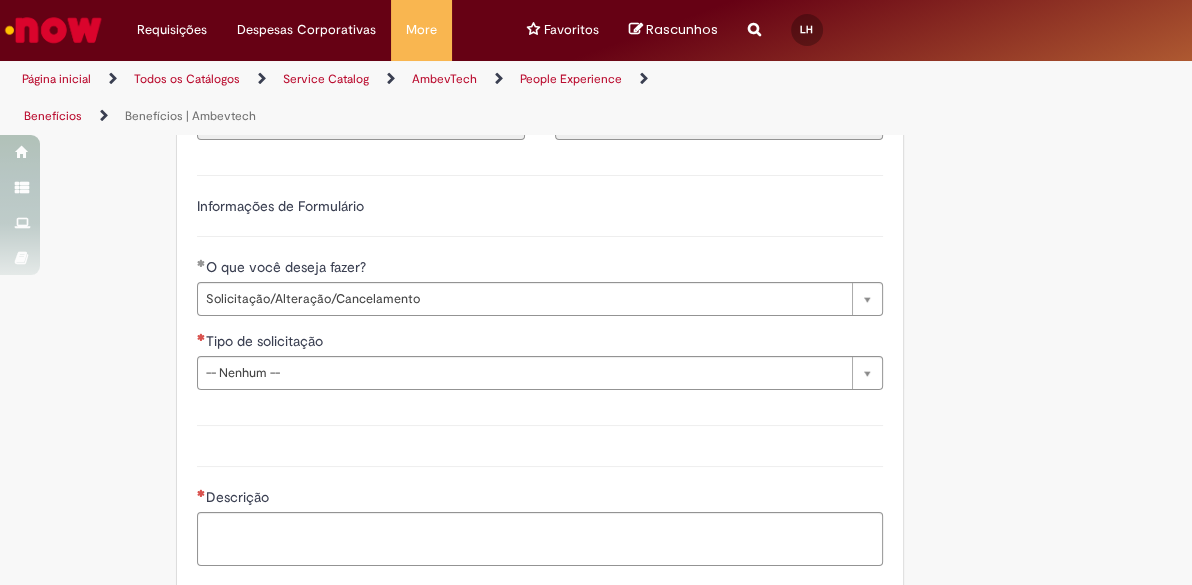 click on "Tipo de solicitação" at bounding box center (540, 343) 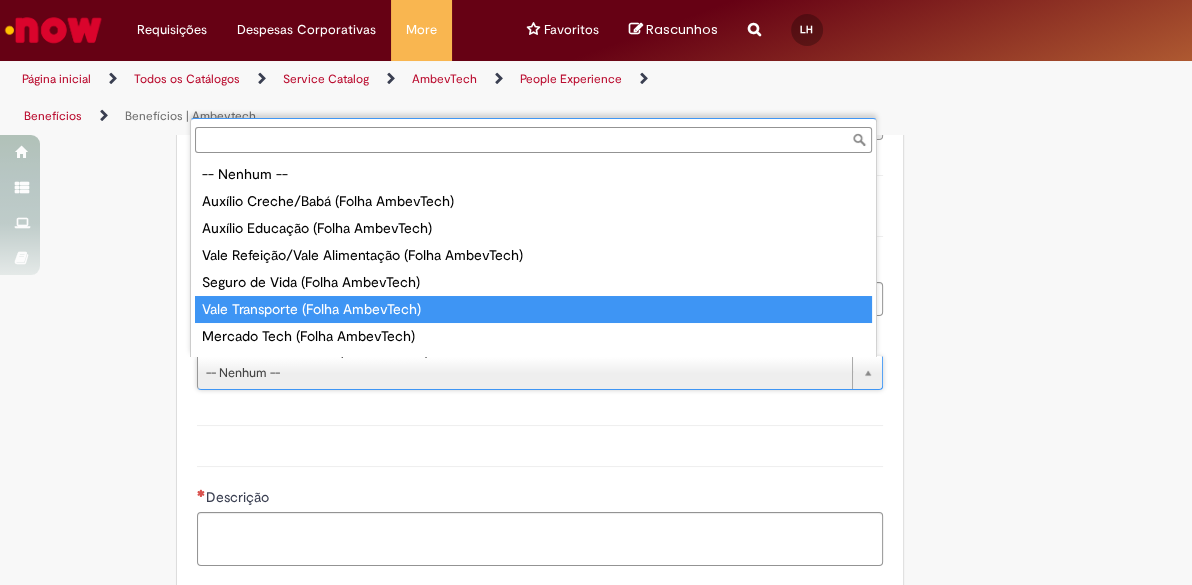 scroll, scrollTop: 16, scrollLeft: 0, axis: vertical 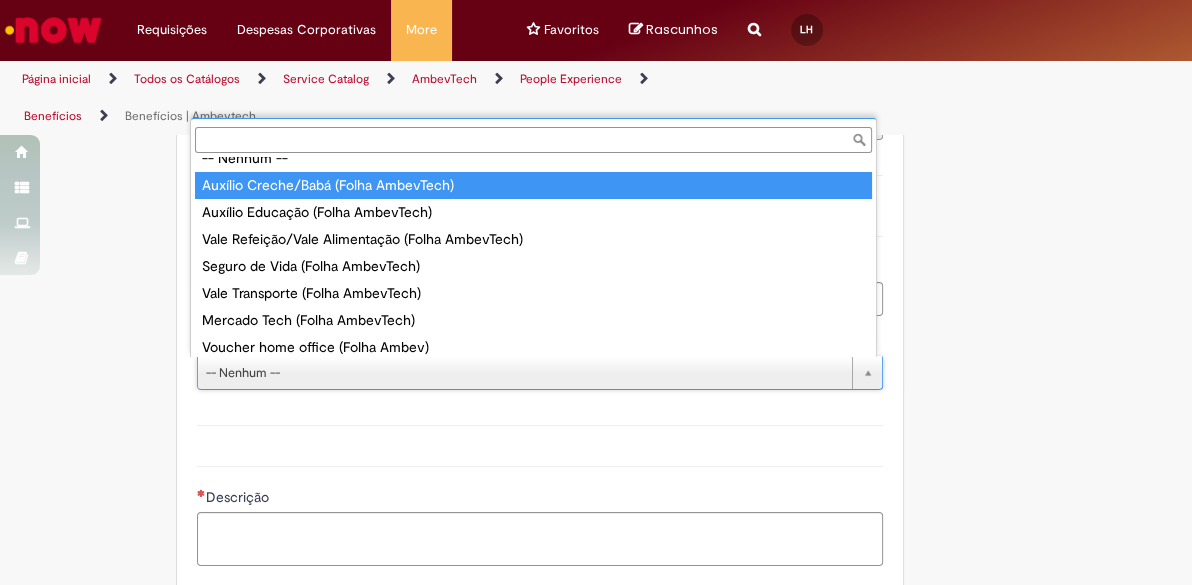 type on "**********" 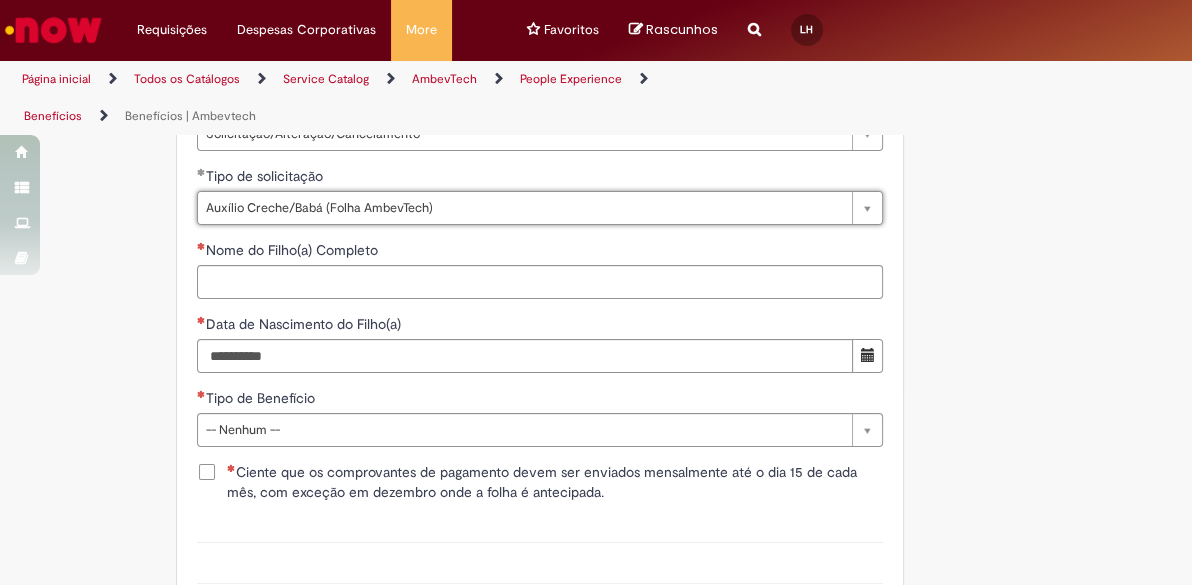 scroll, scrollTop: 1181, scrollLeft: 0, axis: vertical 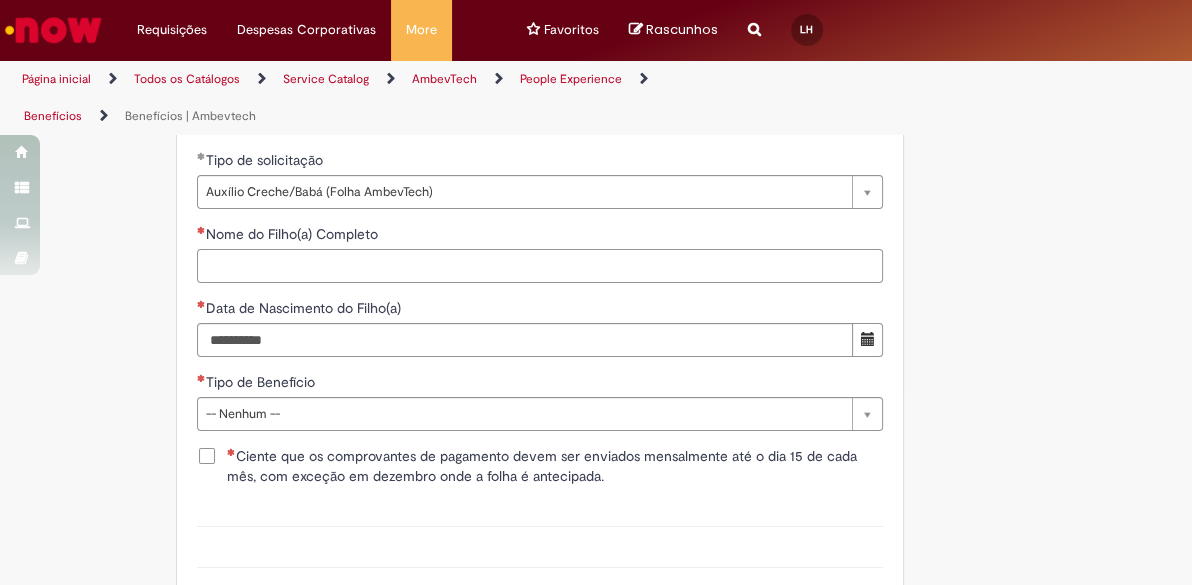 click on "Nome do Filho(a) Completo" at bounding box center [540, 266] 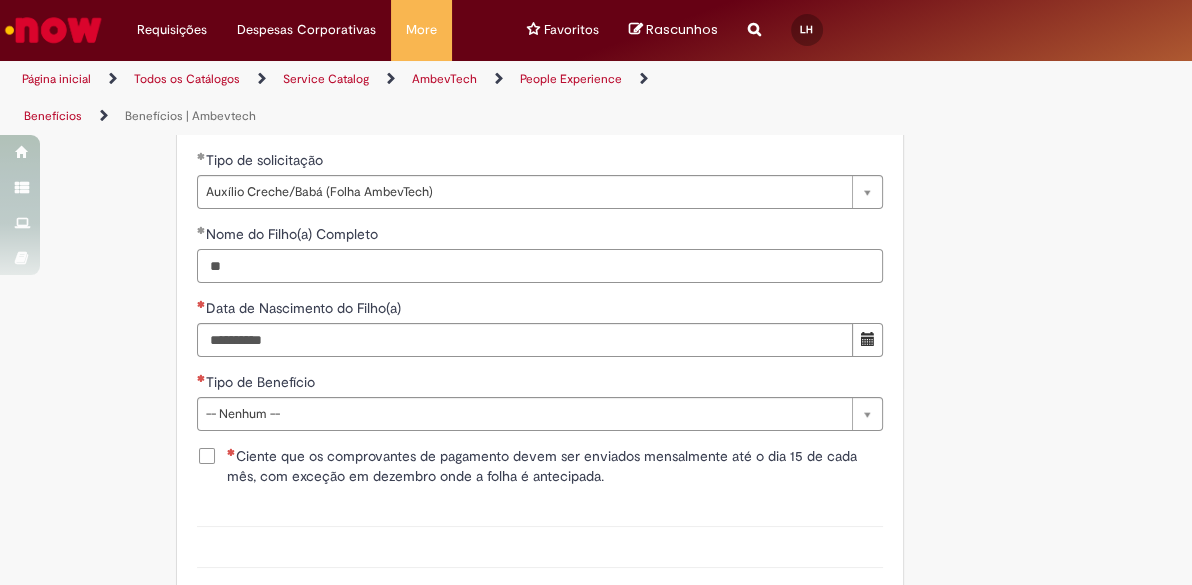 type on "**********" 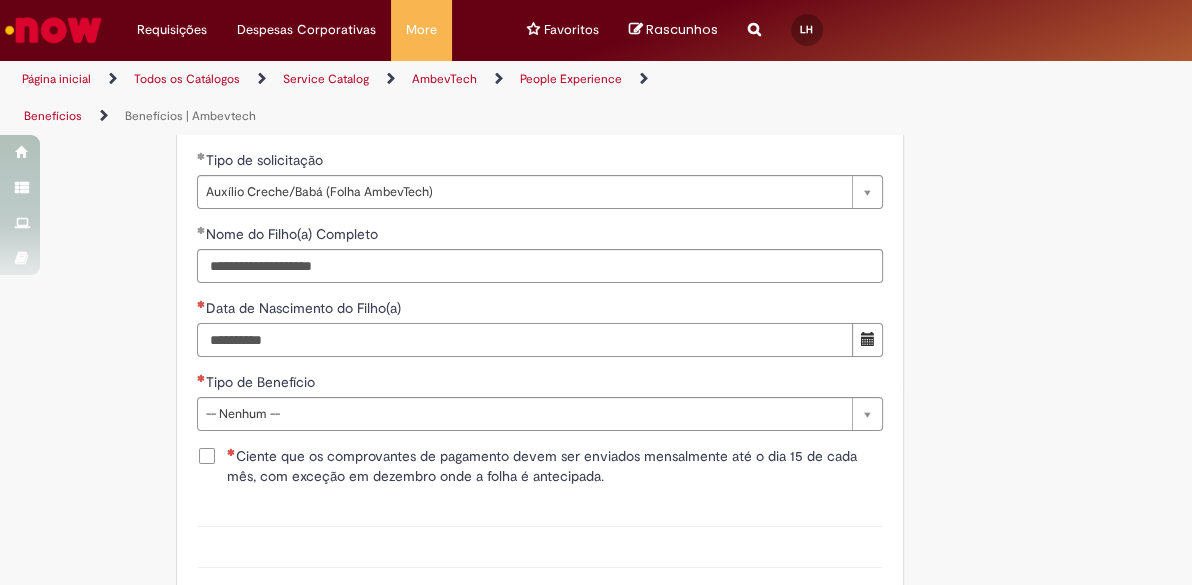 click on "Data de Nascimento do Filho(a)" at bounding box center [525, 340] 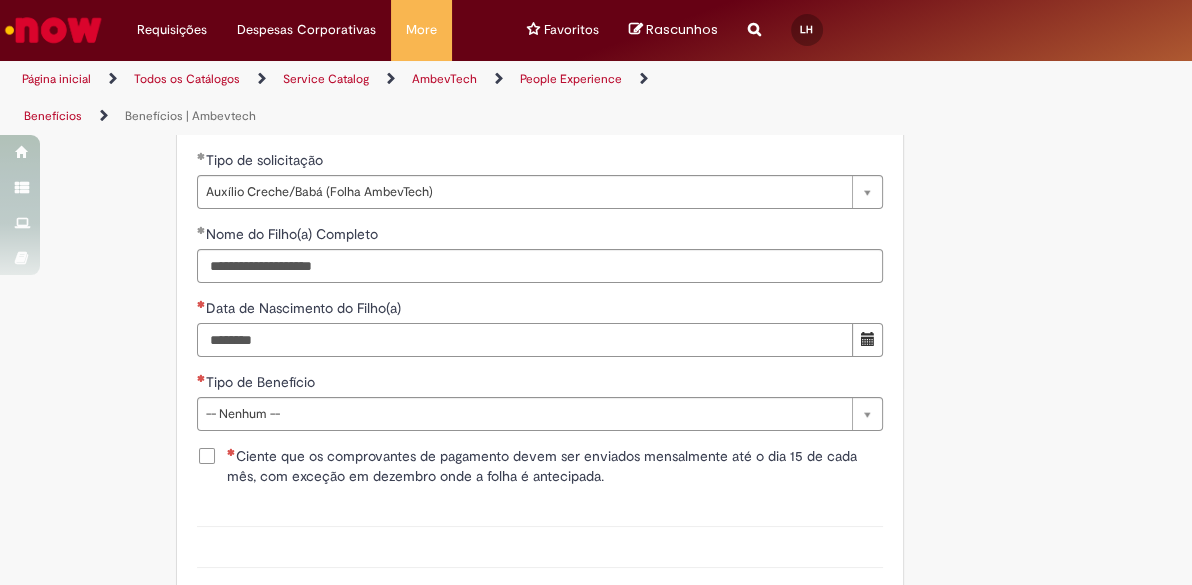 click on "********" at bounding box center [525, 340] 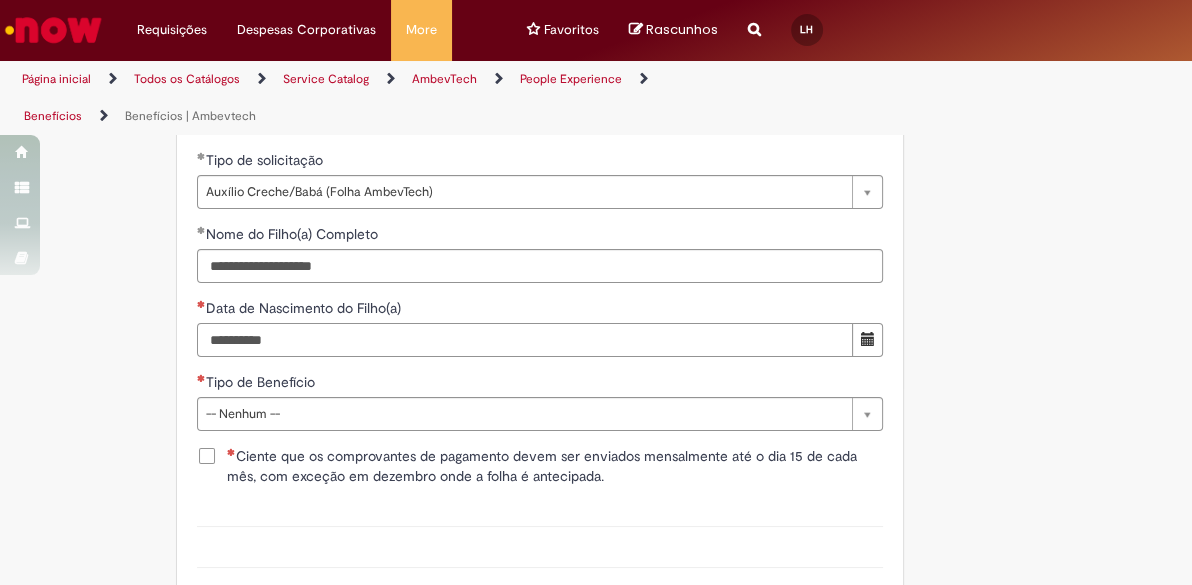 type on "**********" 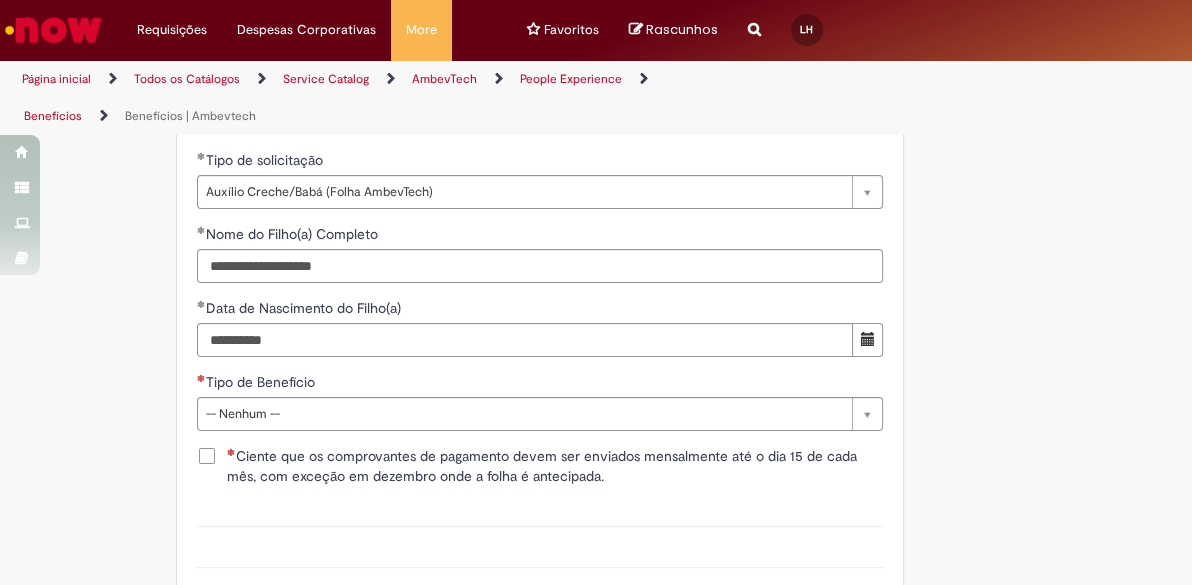 click on "Adicionar a Favoritos
Benefícios | Ambevtech
Oferta para Solicitações, Alterações, Dúvidas e Exceções de Benefícios
Aqui você poderá solicitar/alterar, tirar dúvidas ou reportar problemas quanto aos seguintes benefícios:
Exclusivo colaboradores CNPJ Ambevtech:
(Apenas Dúvidas) Auxilio Creche/Babá
(Apenas Dúvidas) Auxílio Educação
(Apenas Dúvidas)  VA/VR
Seguro de Vida
Vale Transporte
(Apenas Dúvidas)  Mercado Tech , problemas de acesso>  agiliza@[EXAMPLE.COM]  ou liberação de compras  sabrina.wosniack@[EXAMPLE.COM]
* Solicitação de alteração VR/VA, Auxílio Creche/Babá e Educação são realizadas diretamente na Senior X através do  link
Folha Ambev (Contrato Home Office)
(Solicitações de troca de Voucher Zé Delivery para retirada de produtos)
**     ID" at bounding box center [596, -78] 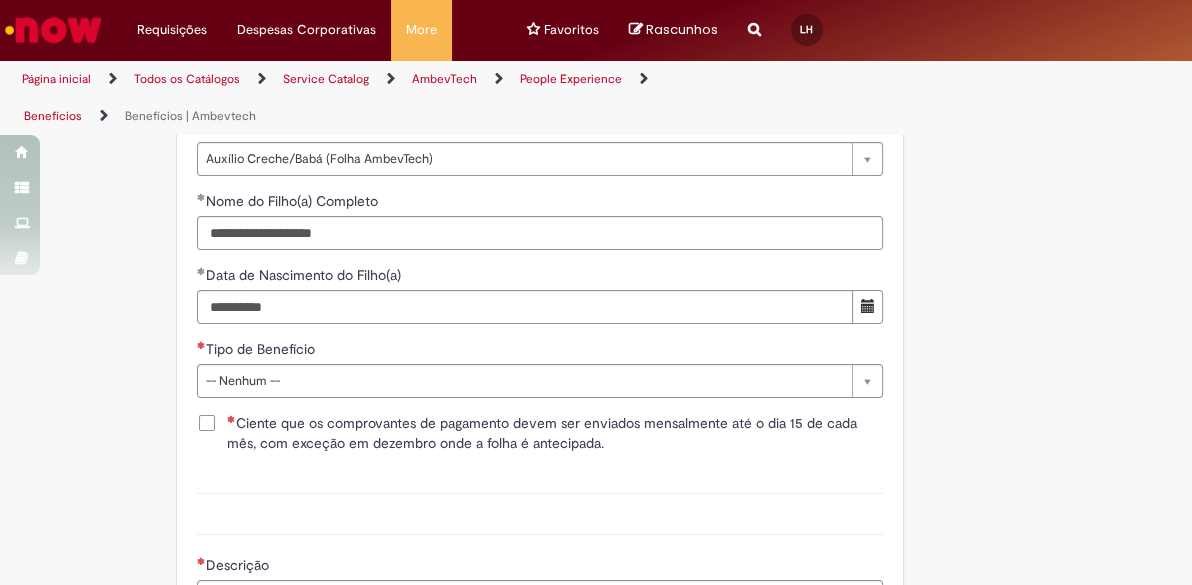 scroll, scrollTop: 1272, scrollLeft: 0, axis: vertical 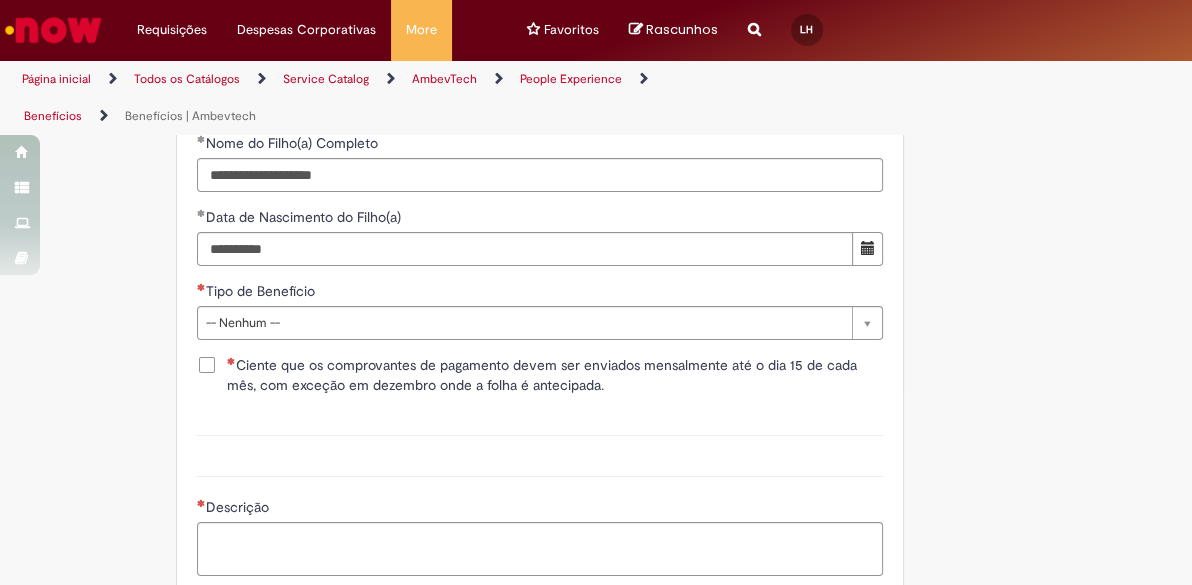 click at bounding box center (867, 249) 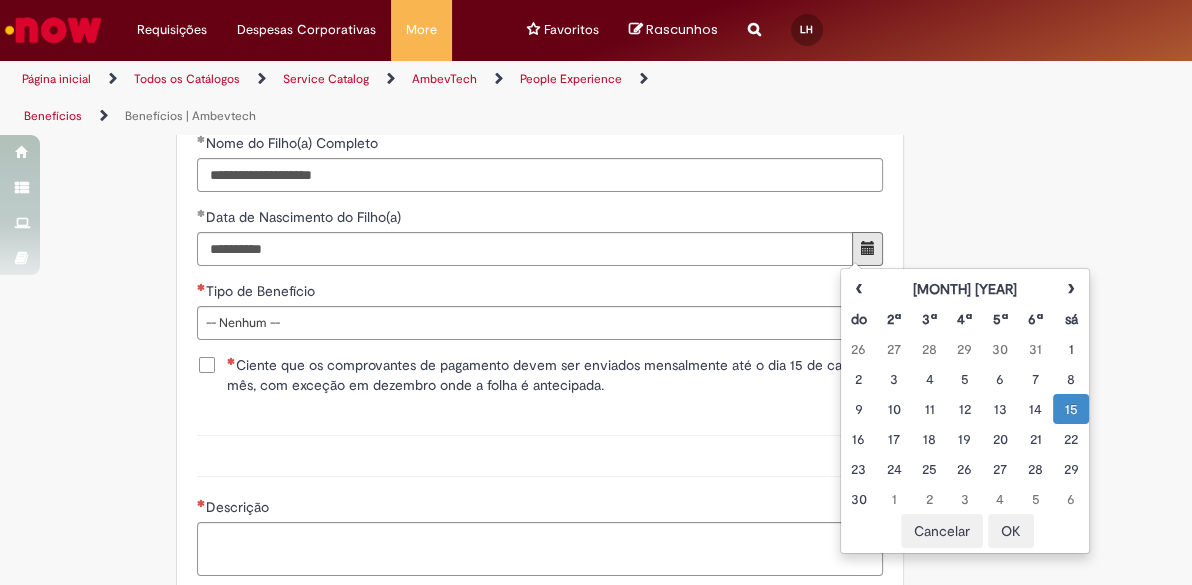 click on "Adicionar a Favoritos
Benefícios | Ambevtech
Oferta para Solicitações, Alterações, Dúvidas e Exceções de Benefícios
Aqui você poderá solicitar/alterar, tirar dúvidas ou reportar problemas quanto aos seguintes benefícios:
Exclusivo colaboradores CNPJ Ambevtech:
(Apenas Dúvidas) Auxilio Creche/Babá
(Apenas Dúvidas) Auxílio Educação
(Apenas Dúvidas)  VA/VR
Seguro de Vida
Vale Transporte
(Apenas Dúvidas)  Mercado Tech , problemas de acesso>  agiliza@[EXAMPLE.COM]  ou liberação de compras  sabrina.wosniack@[EXAMPLE.COM]
* Solicitação de alteração VR/VA, Auxílio Creche/Babá e Educação são realizadas diretamente na Senior X através do  link
Folha Ambev (Contrato Home Office)
(Solicitações de troca de Voucher Zé Delivery para retirada de produtos)
**     ID" at bounding box center (596, -169) 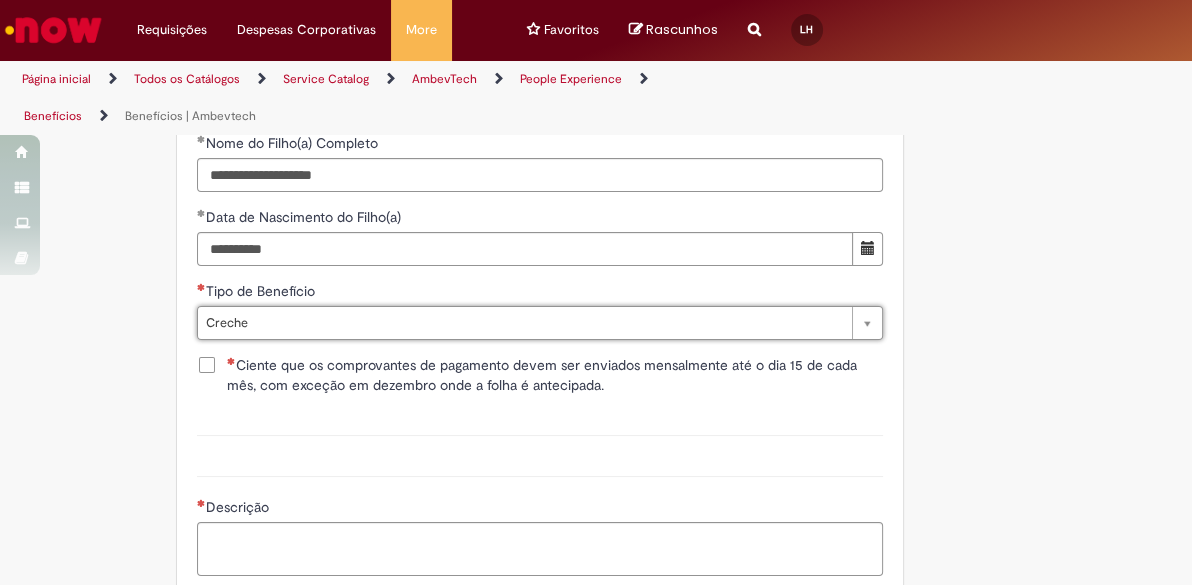 type on "******" 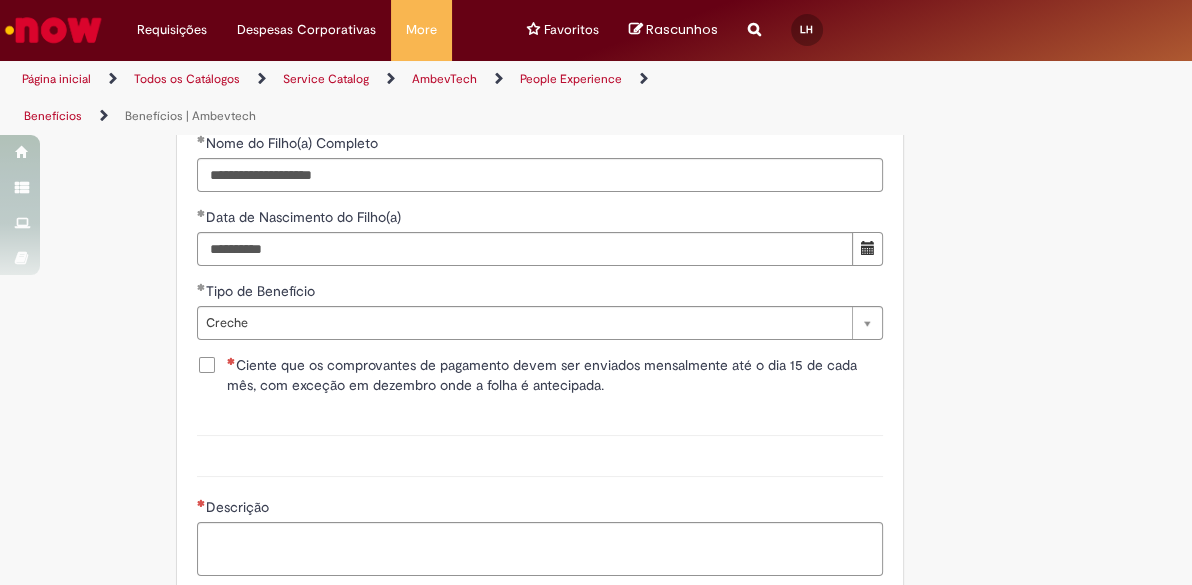 click on "Ciente que os comprovantes de pagamento devem ser enviados mensalmente até o dia 15 de cada mês, com exceção em dezembro onde a folha é antecipada." at bounding box center (555, 375) 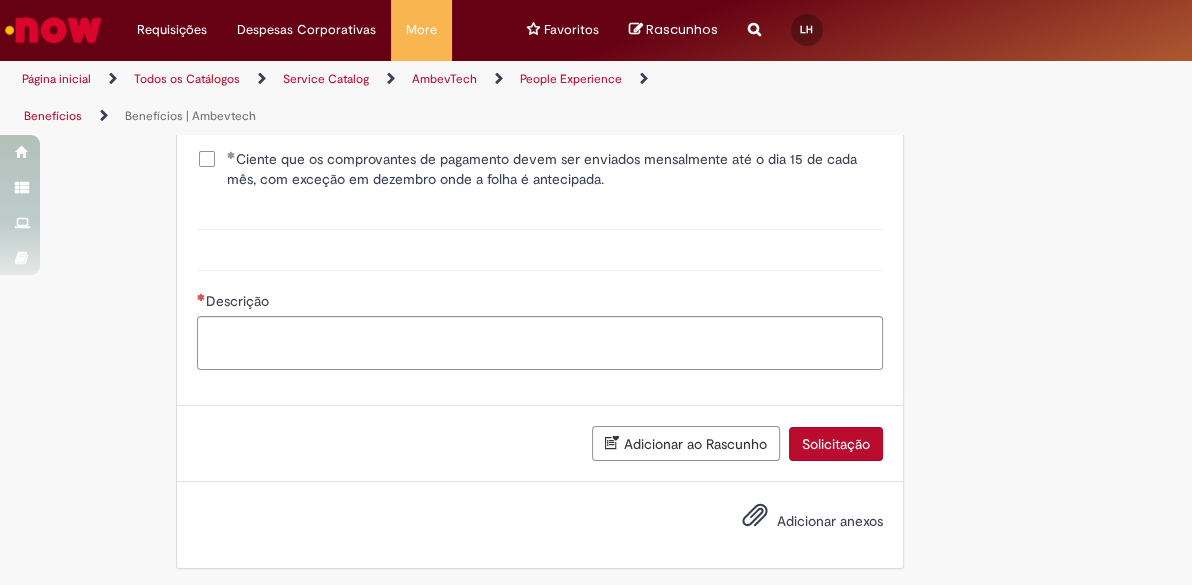 scroll, scrollTop: 1482, scrollLeft: 0, axis: vertical 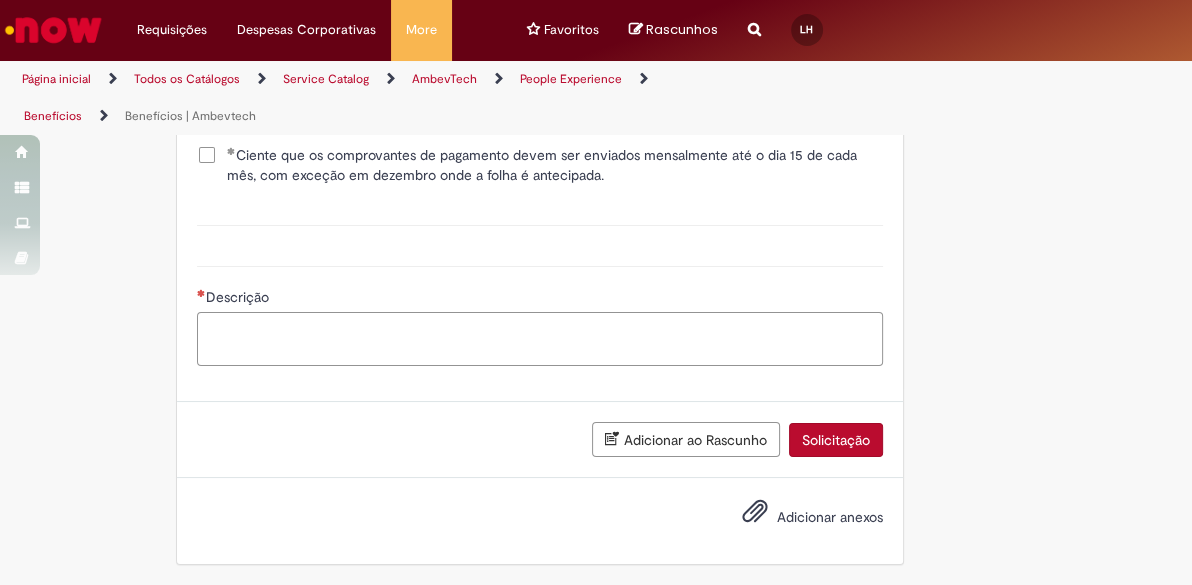 click on "Descrição" at bounding box center (540, 339) 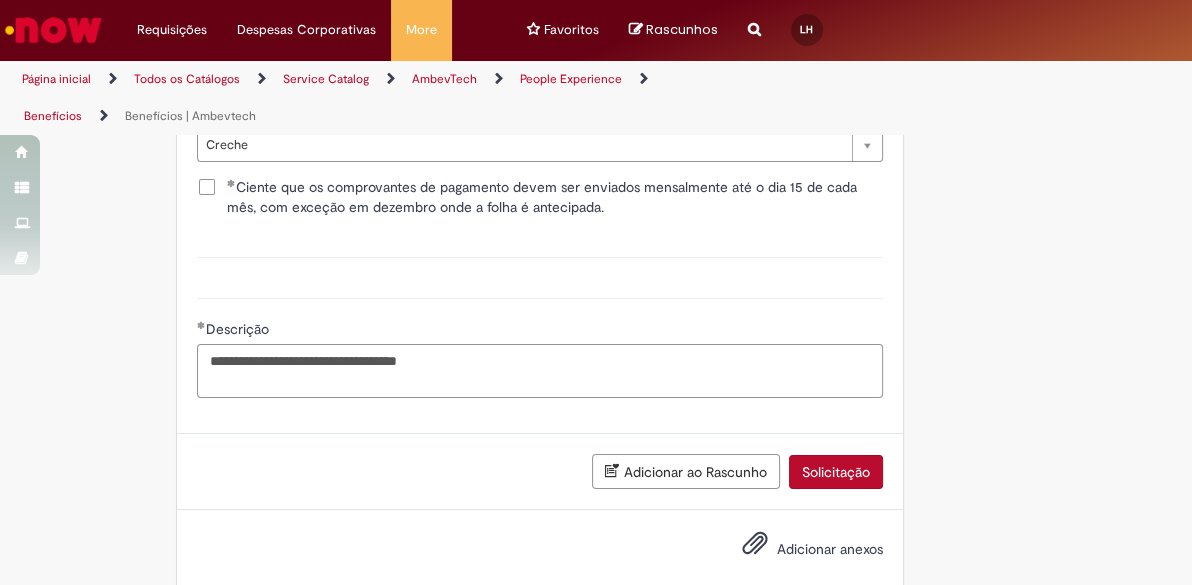 scroll, scrollTop: 1482, scrollLeft: 0, axis: vertical 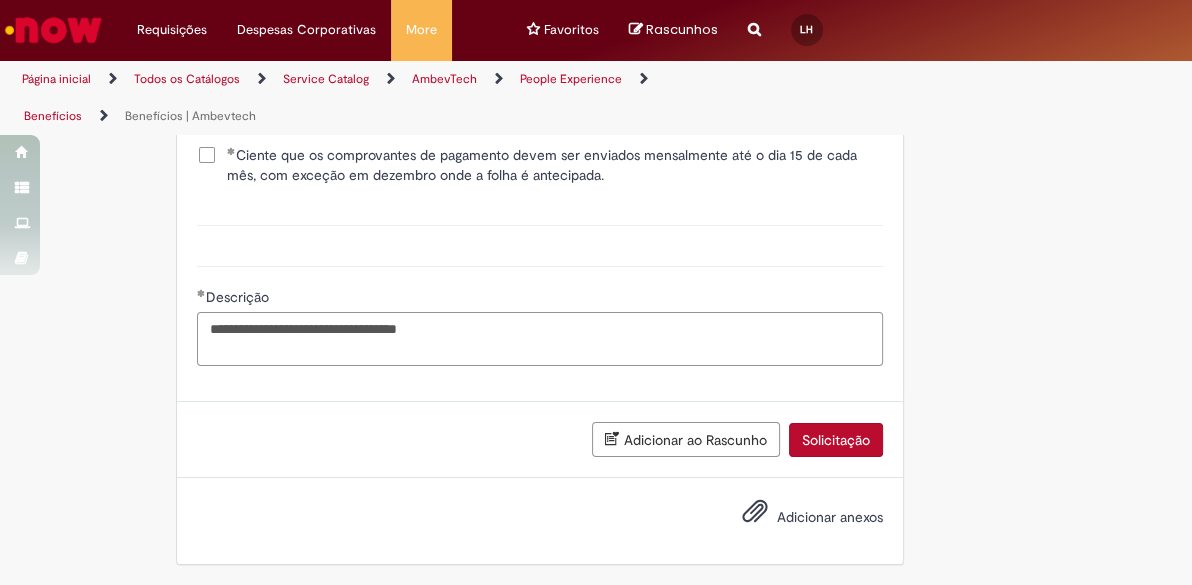 type on "**********" 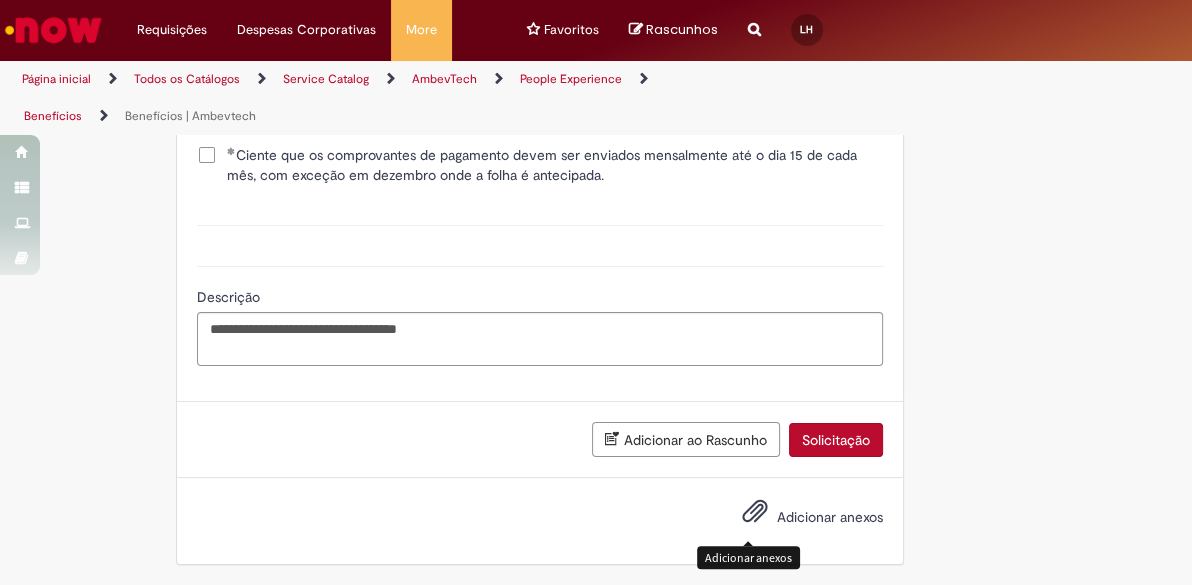click at bounding box center (755, 512) 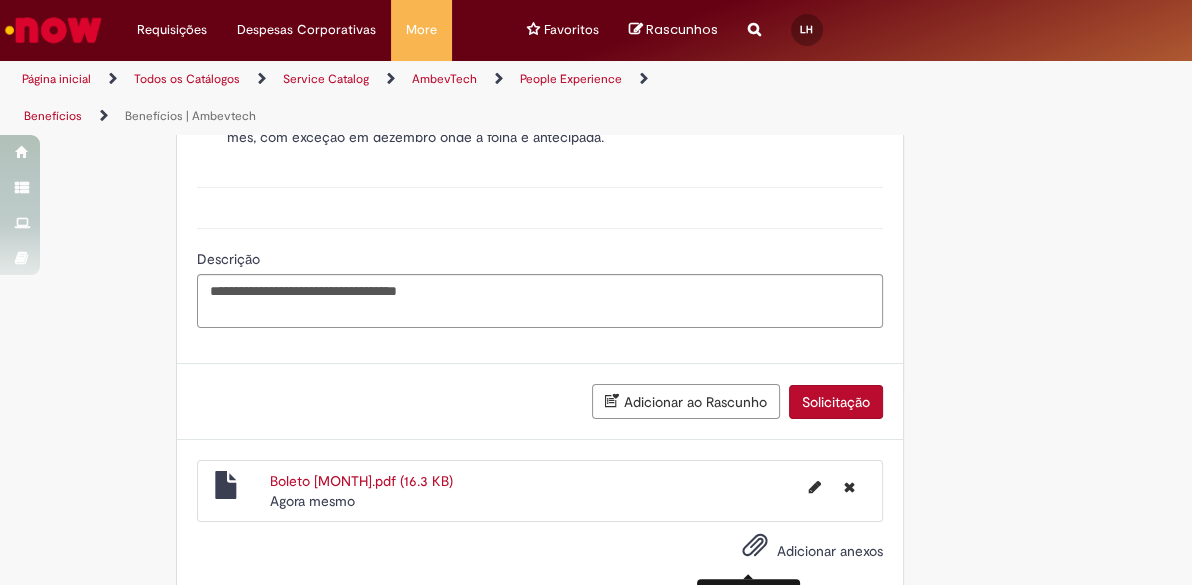 scroll, scrollTop: 1554, scrollLeft: 0, axis: vertical 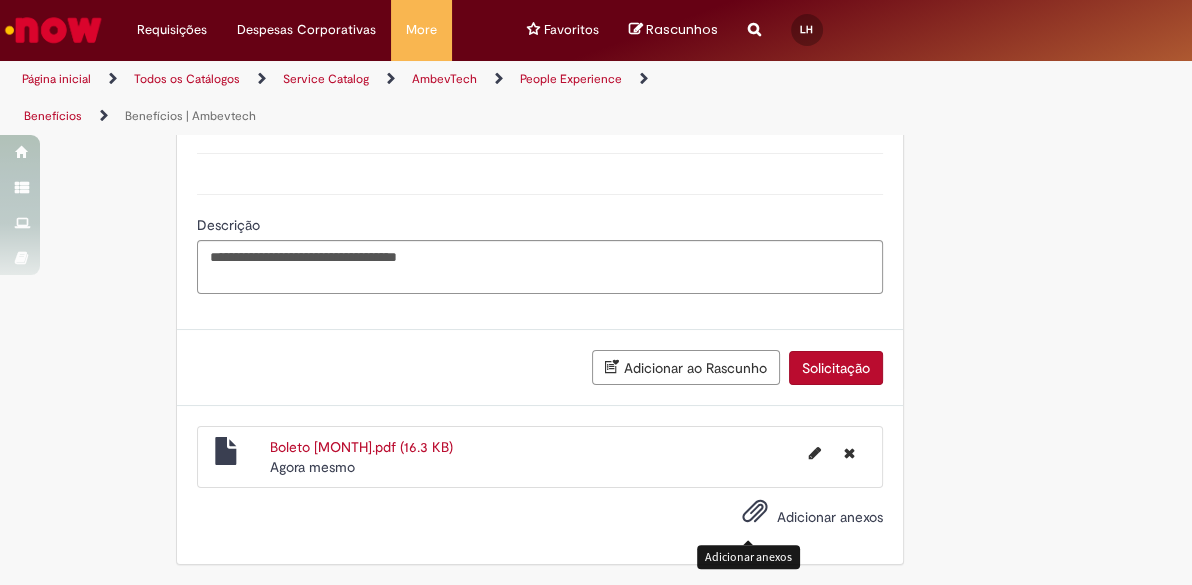 click on "Adicionar anexos" at bounding box center (755, 516) 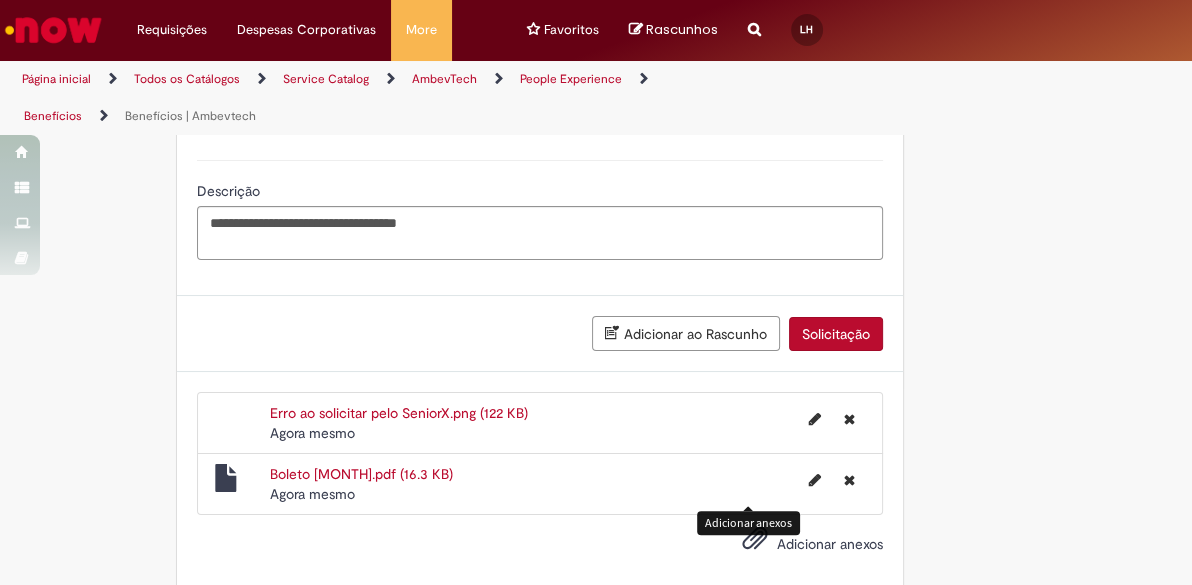 scroll, scrollTop: 1615, scrollLeft: 0, axis: vertical 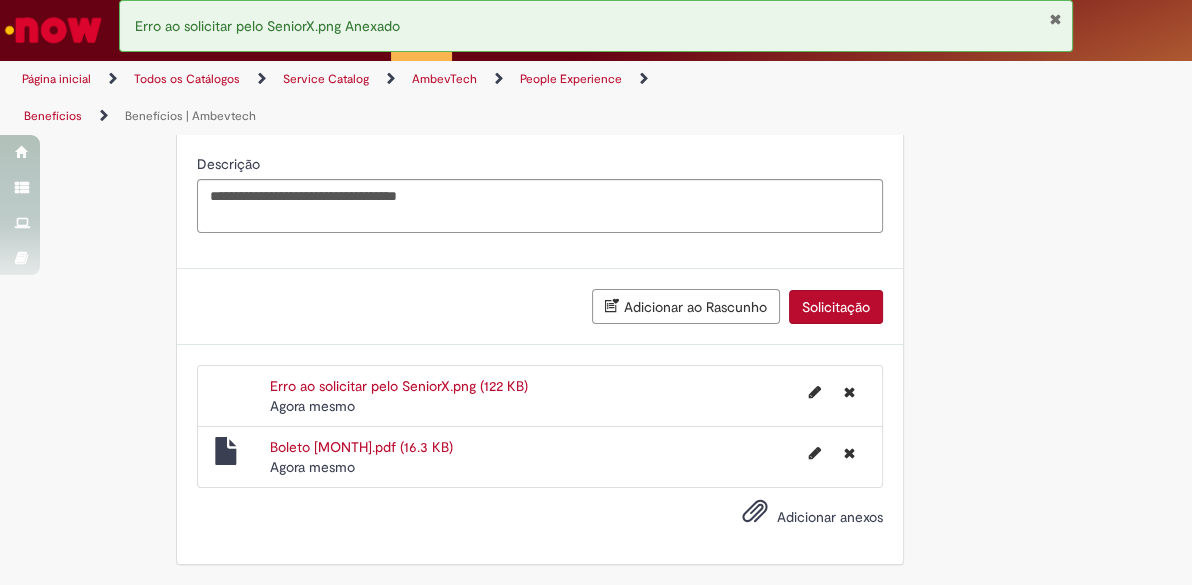 click on "Solicitação" at bounding box center (836, 307) 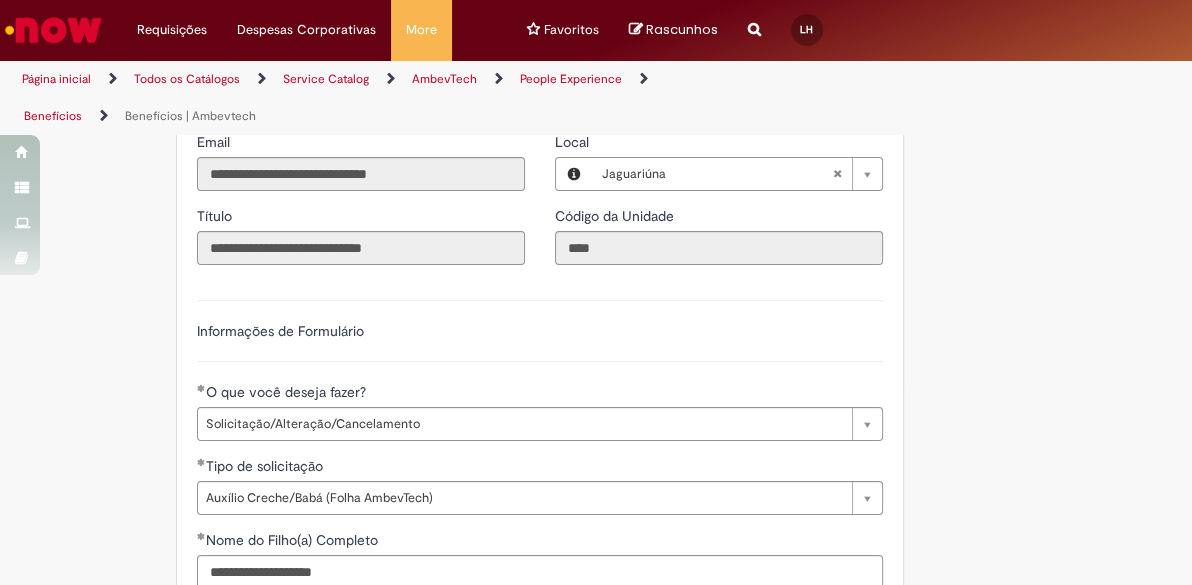scroll, scrollTop: 841, scrollLeft: 0, axis: vertical 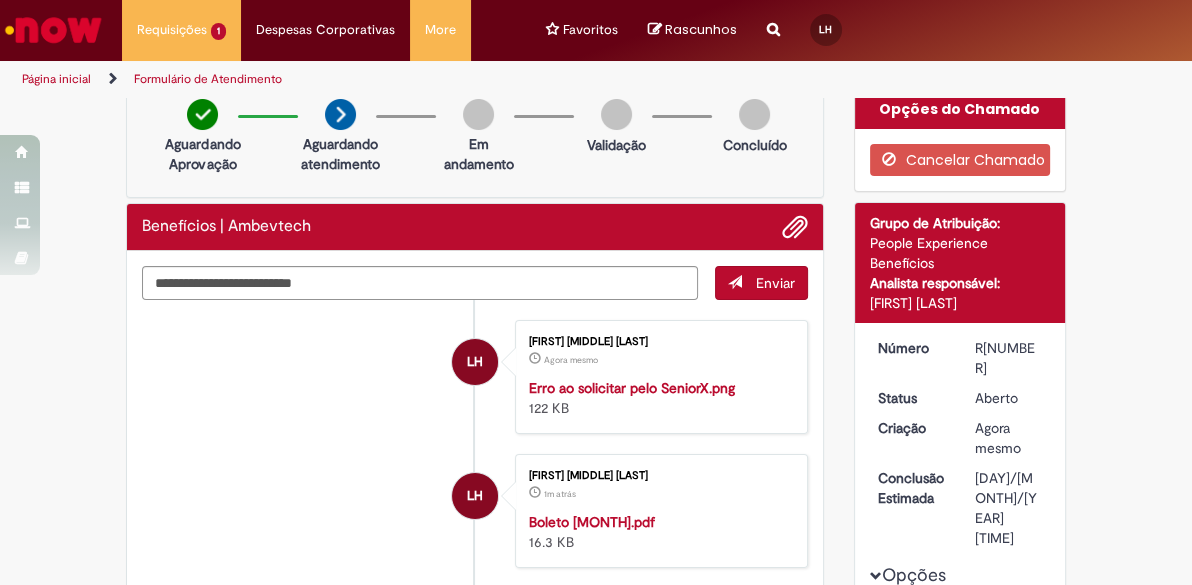 click on "R[NUMBER]" at bounding box center (1009, 358) 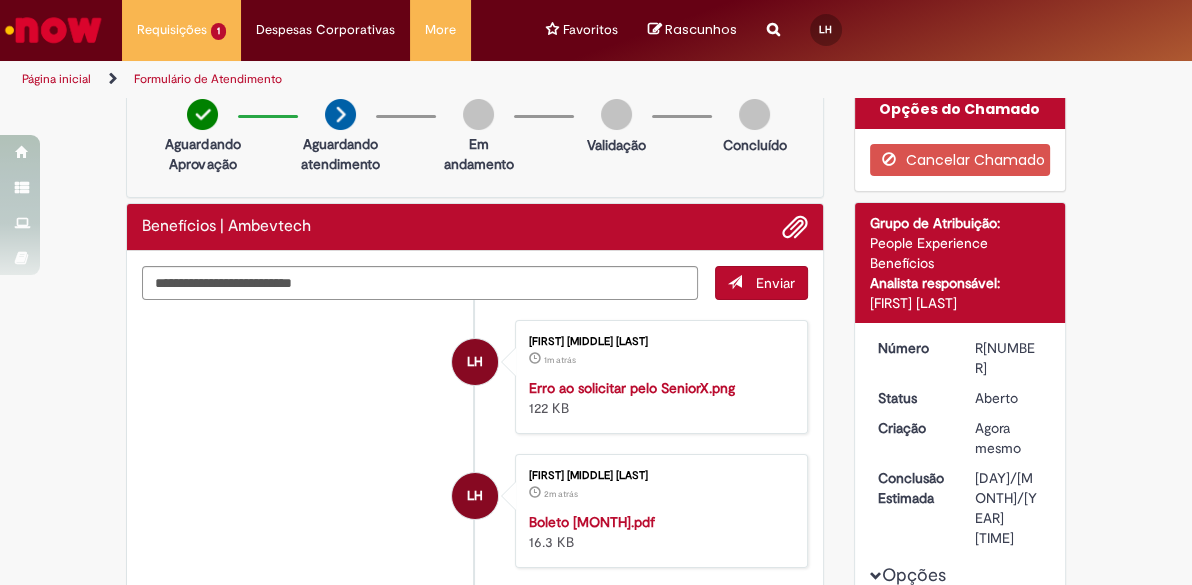 click on "LH
[FIRST] [MIDDLE] [LAST]
1m atrás 1m atrás
Erro ao solicitar pelo SeniorX.png  122 KB" at bounding box center [475, 377] 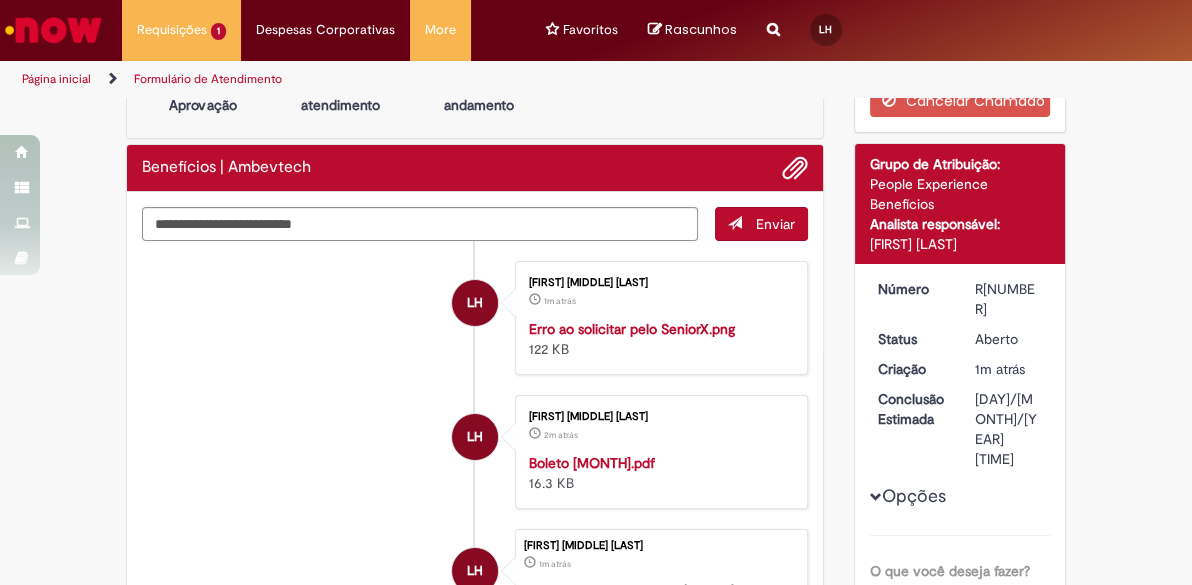 scroll, scrollTop: 103, scrollLeft: 0, axis: vertical 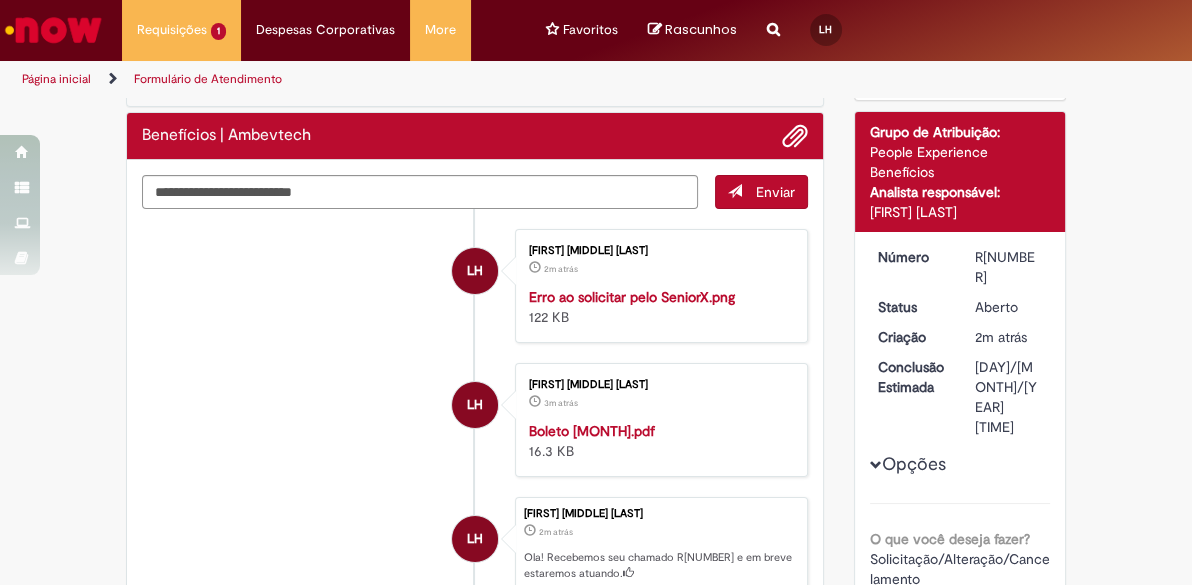 click on "LH
[FIRST] [MIDDLE] [LAST]
2m atrás 2 minutos atrás
Erro ao solicitar pelo SeniorX.png  122 KB" at bounding box center [475, 286] 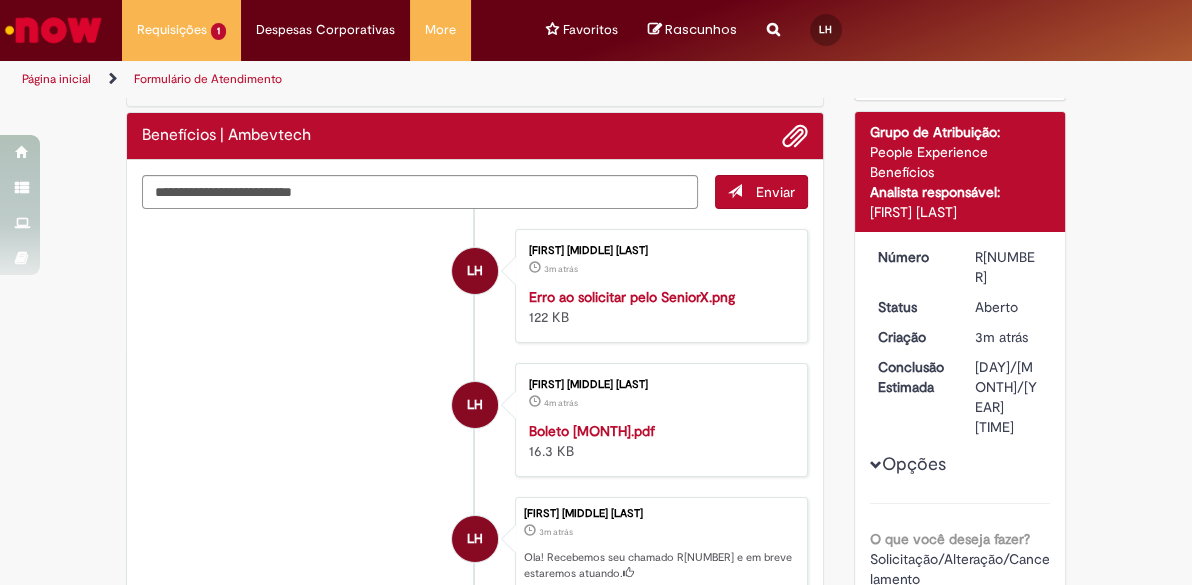 click on "LH" at bounding box center (475, 411) 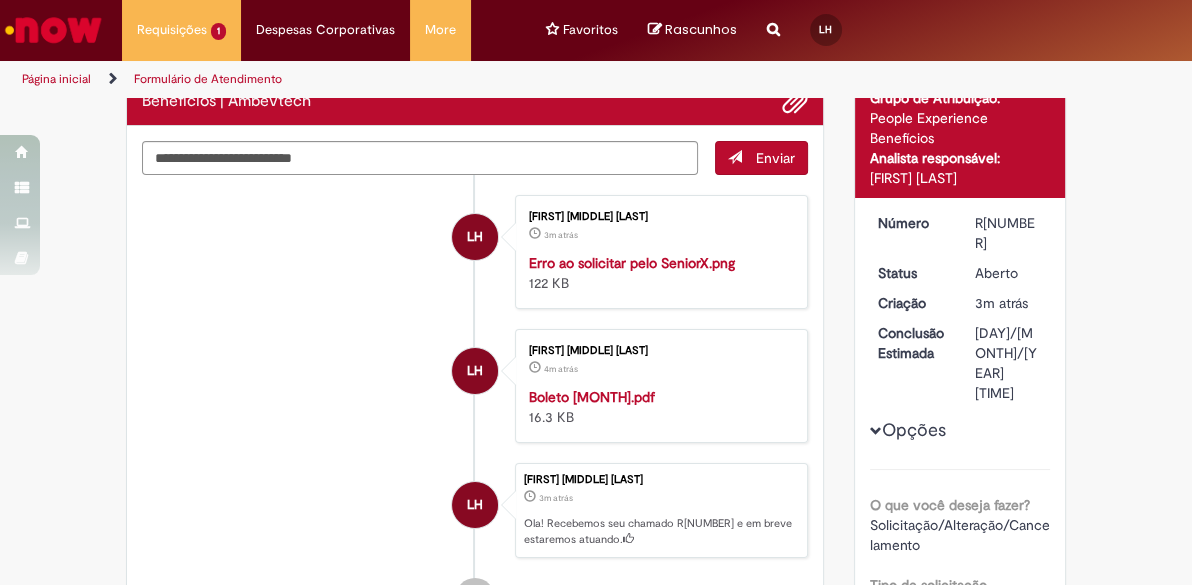 scroll, scrollTop: 103, scrollLeft: 0, axis: vertical 